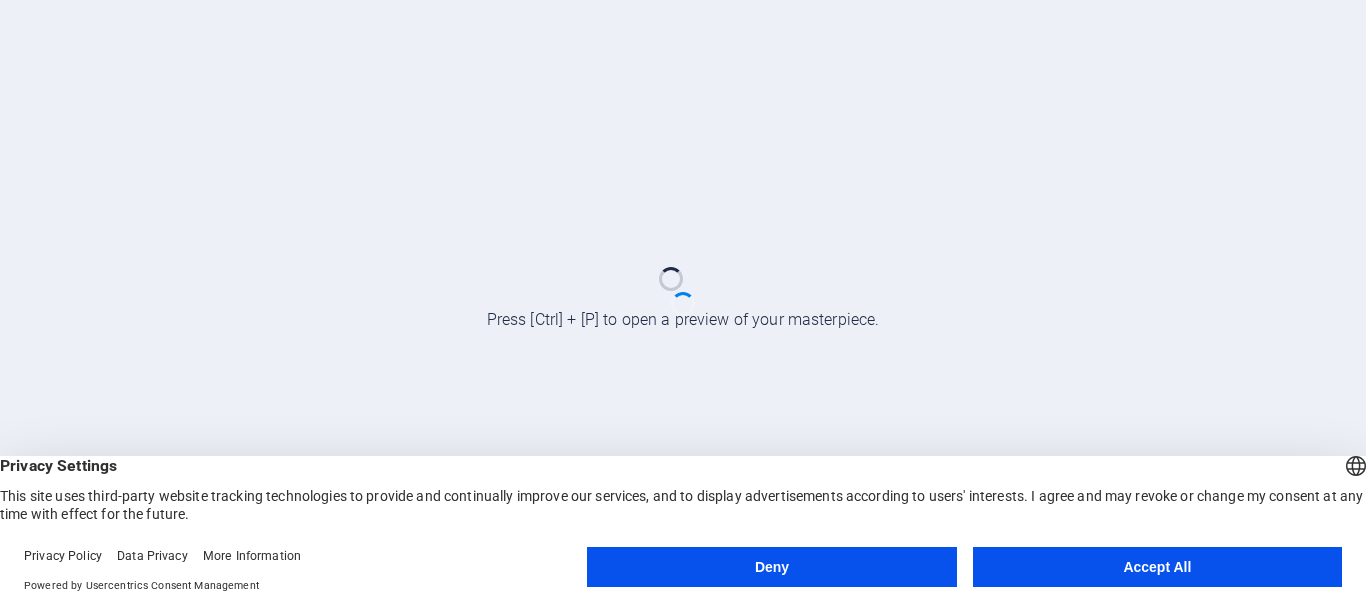 scroll, scrollTop: 0, scrollLeft: 0, axis: both 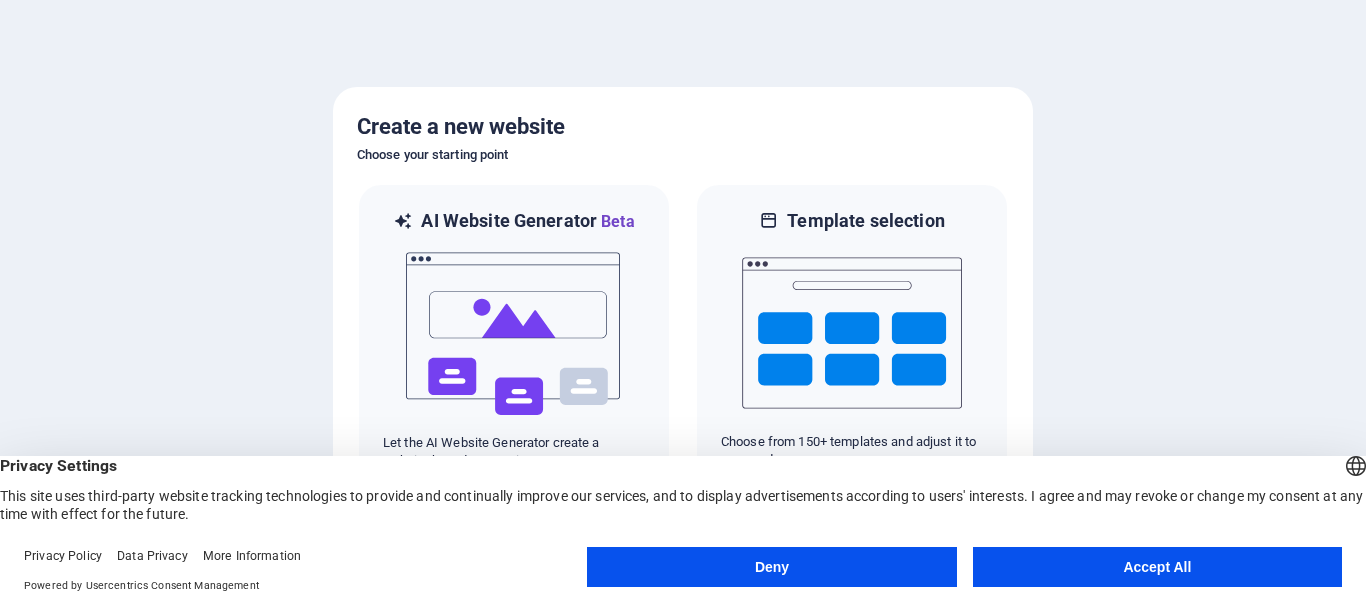 drag, startPoint x: 1156, startPoint y: 568, endPoint x: 1123, endPoint y: 541, distance: 42.638012 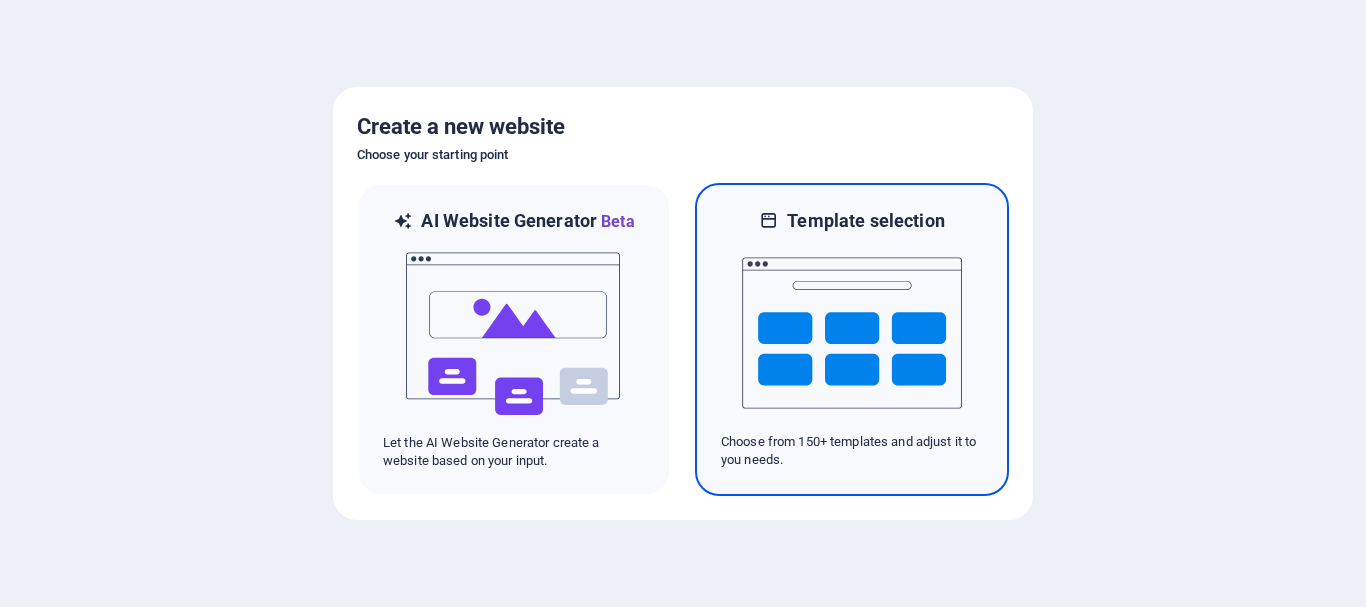 click at bounding box center (852, 333) 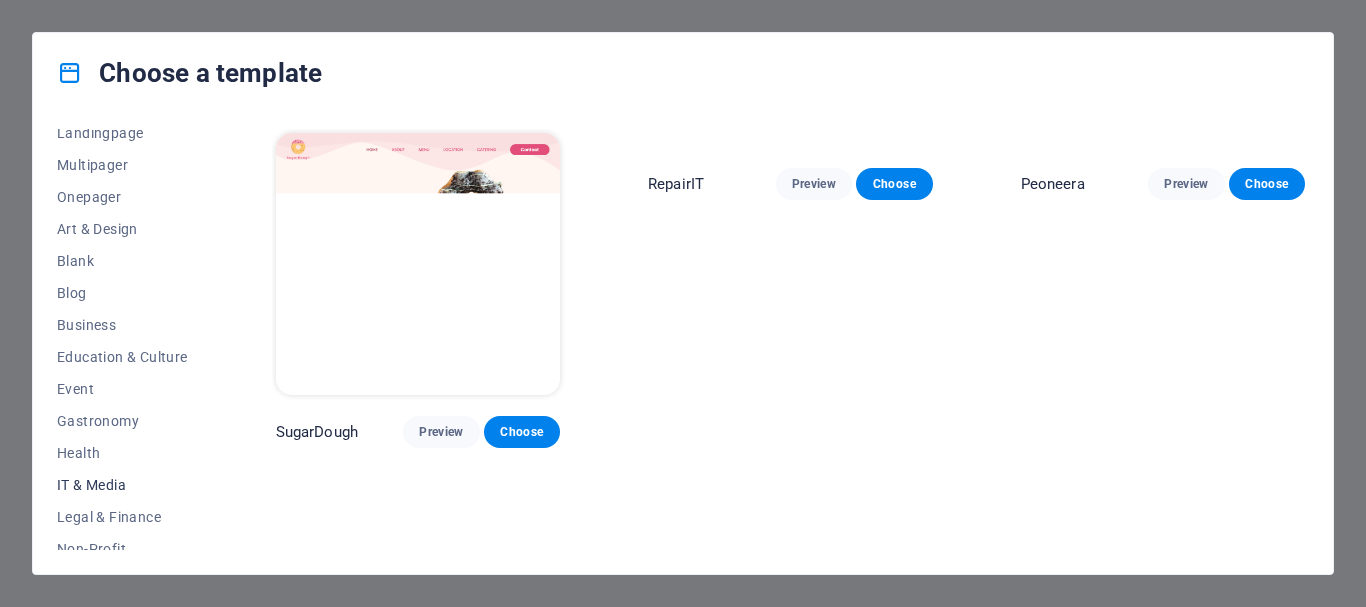 scroll, scrollTop: 300, scrollLeft: 0, axis: vertical 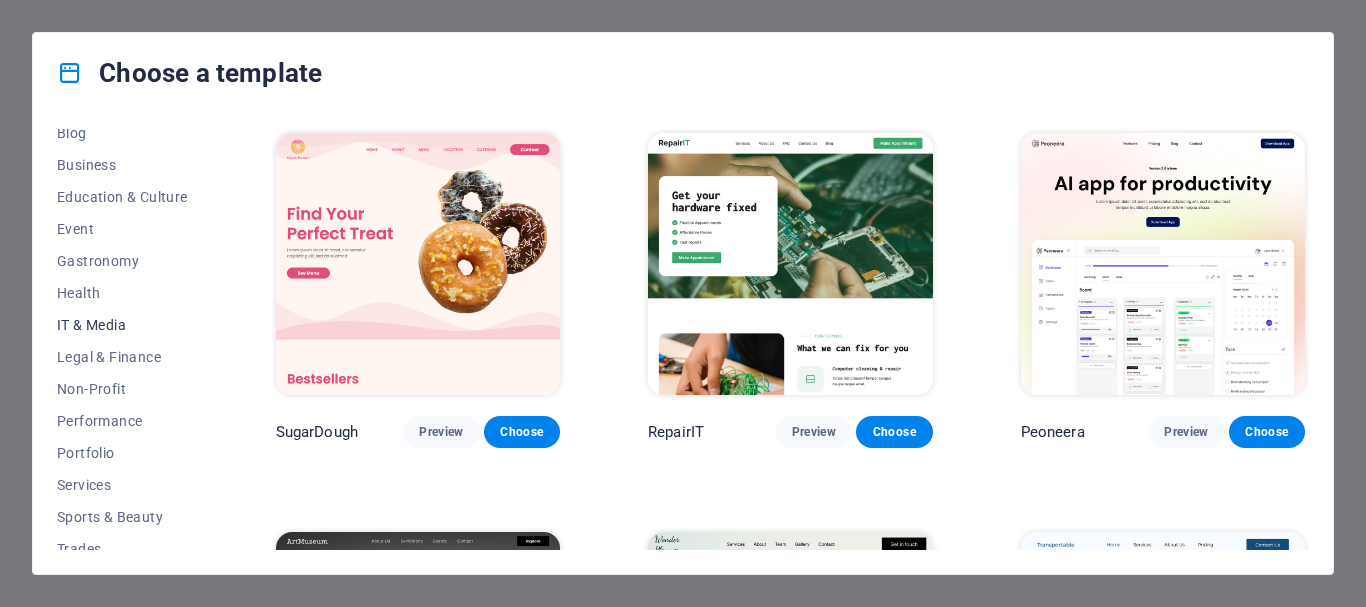 click on "IT & Media" at bounding box center [122, 325] 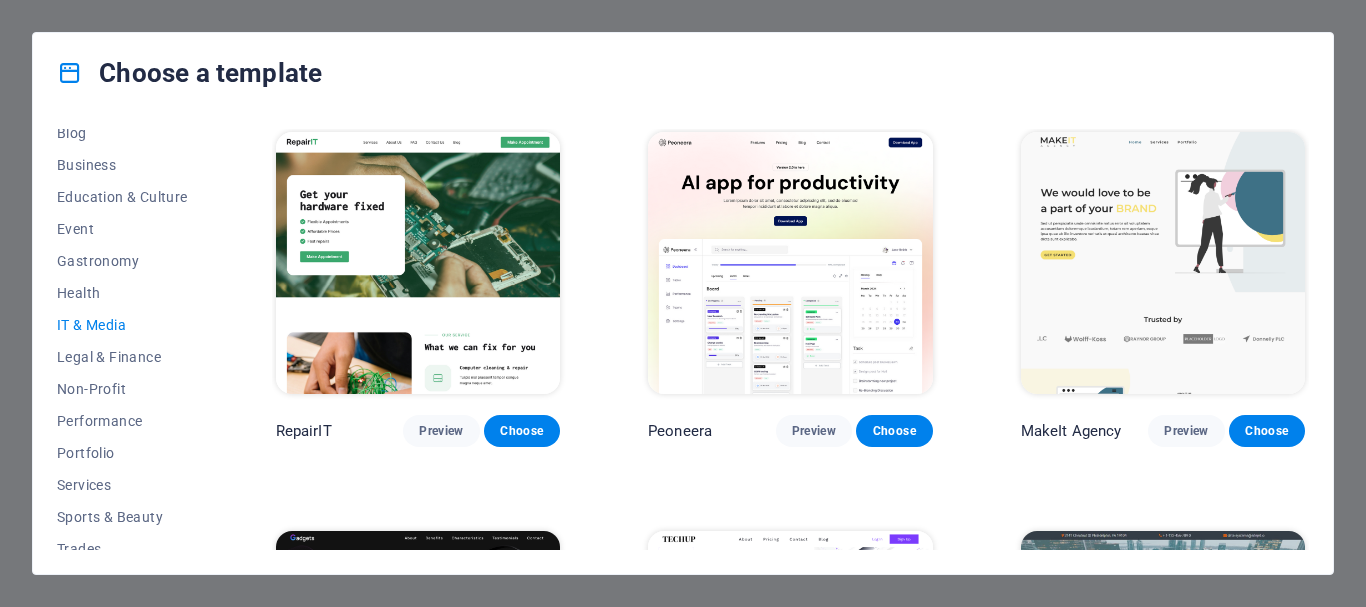 scroll, scrollTop: 0, scrollLeft: 0, axis: both 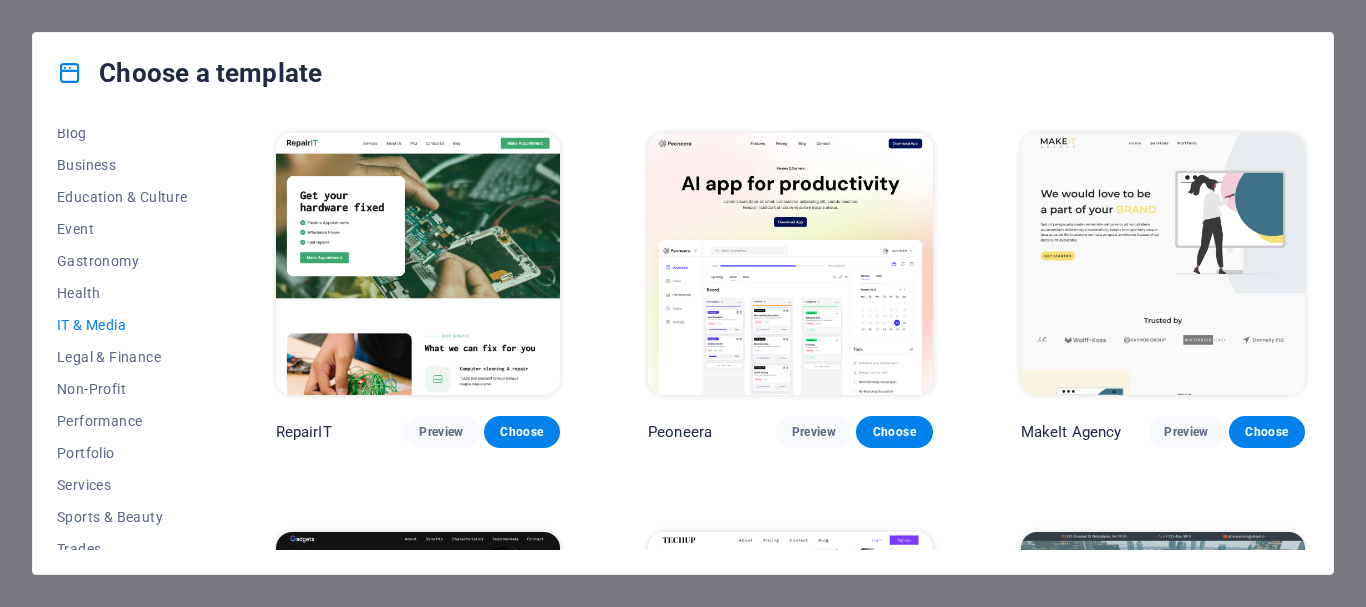 click at bounding box center [418, 264] 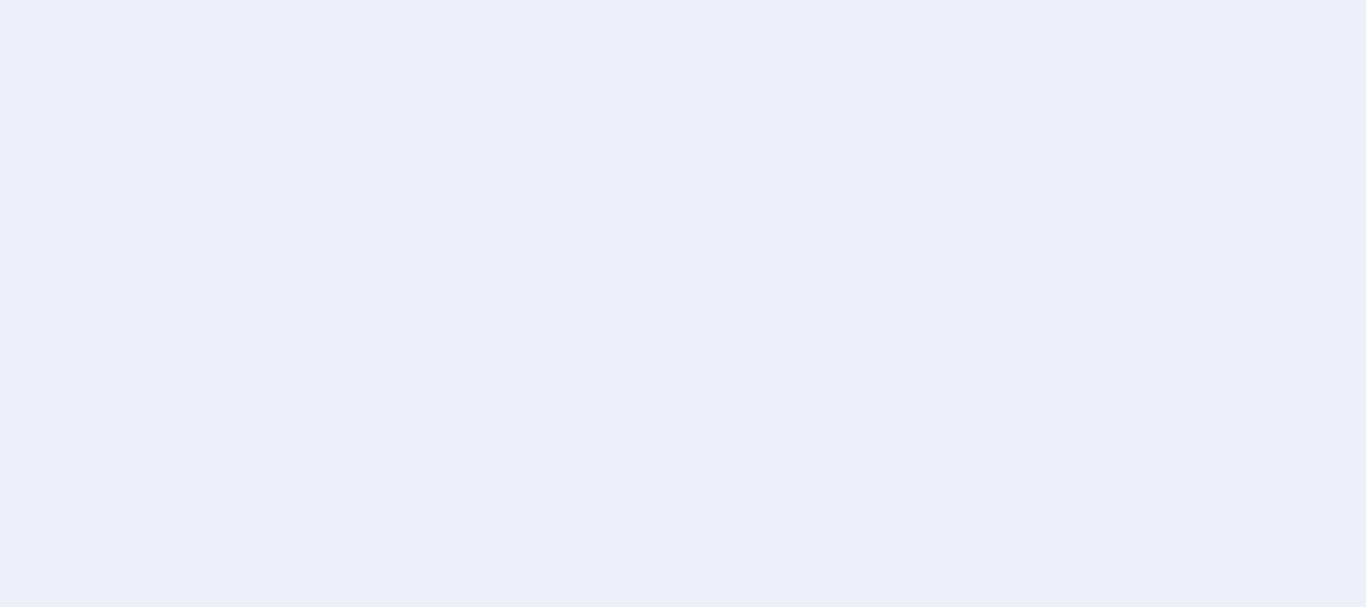 scroll, scrollTop: 0, scrollLeft: 0, axis: both 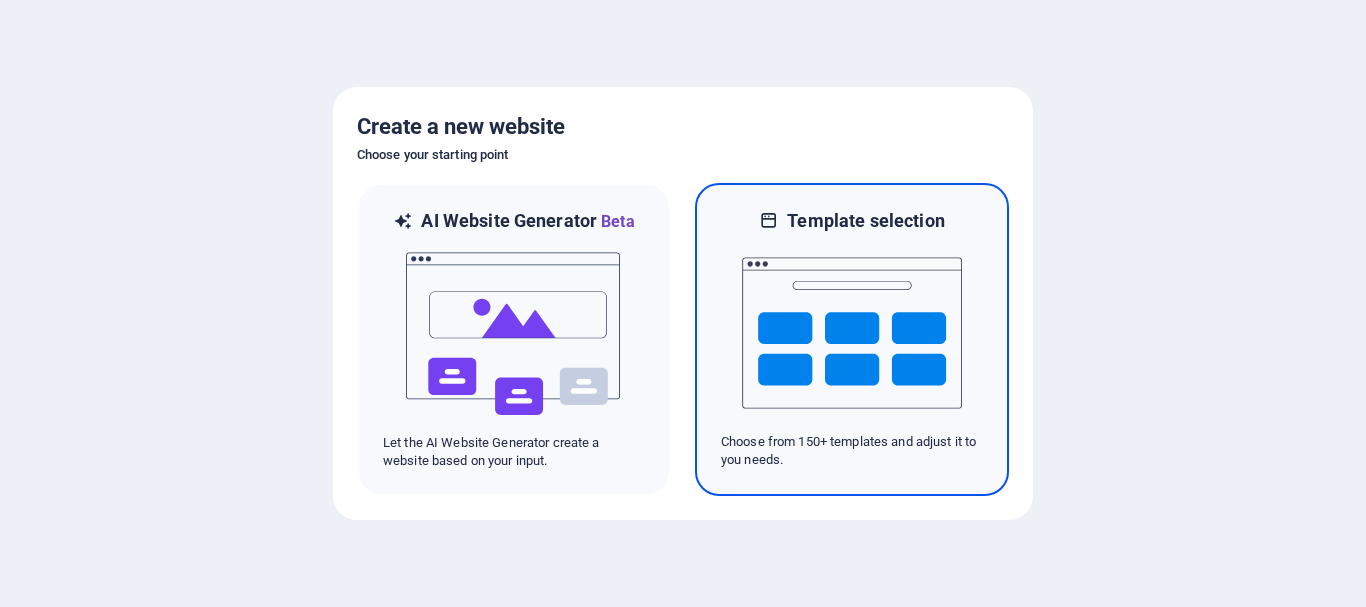 click at bounding box center [852, 333] 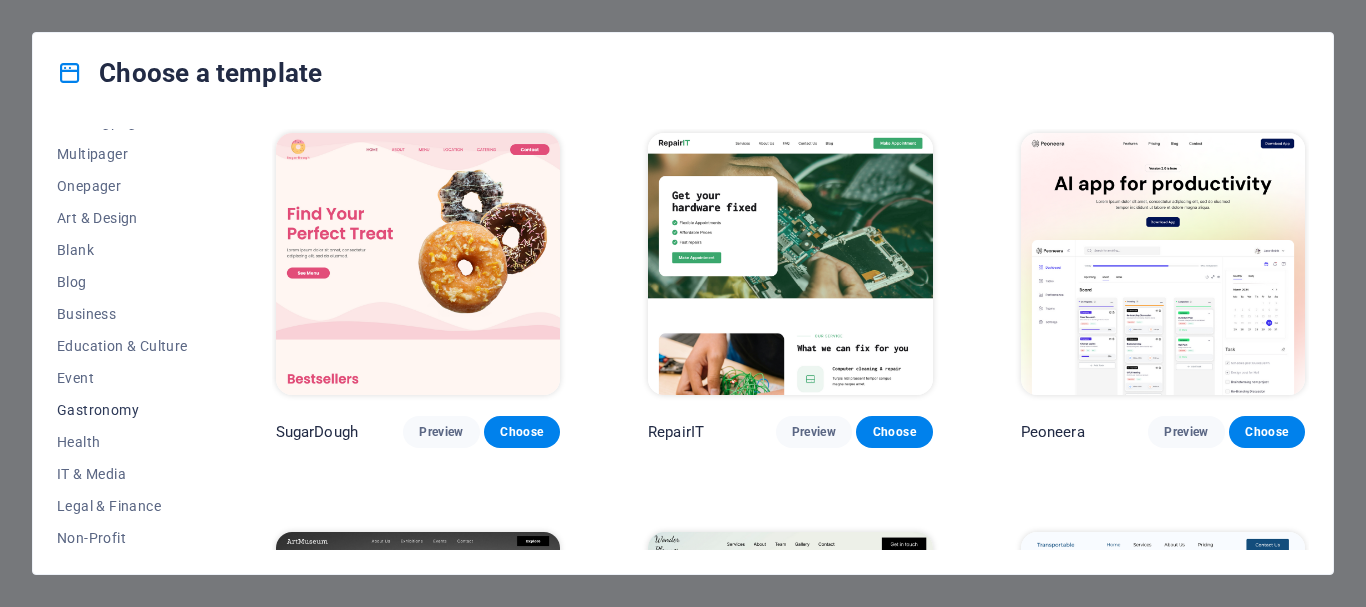 scroll, scrollTop: 200, scrollLeft: 0, axis: vertical 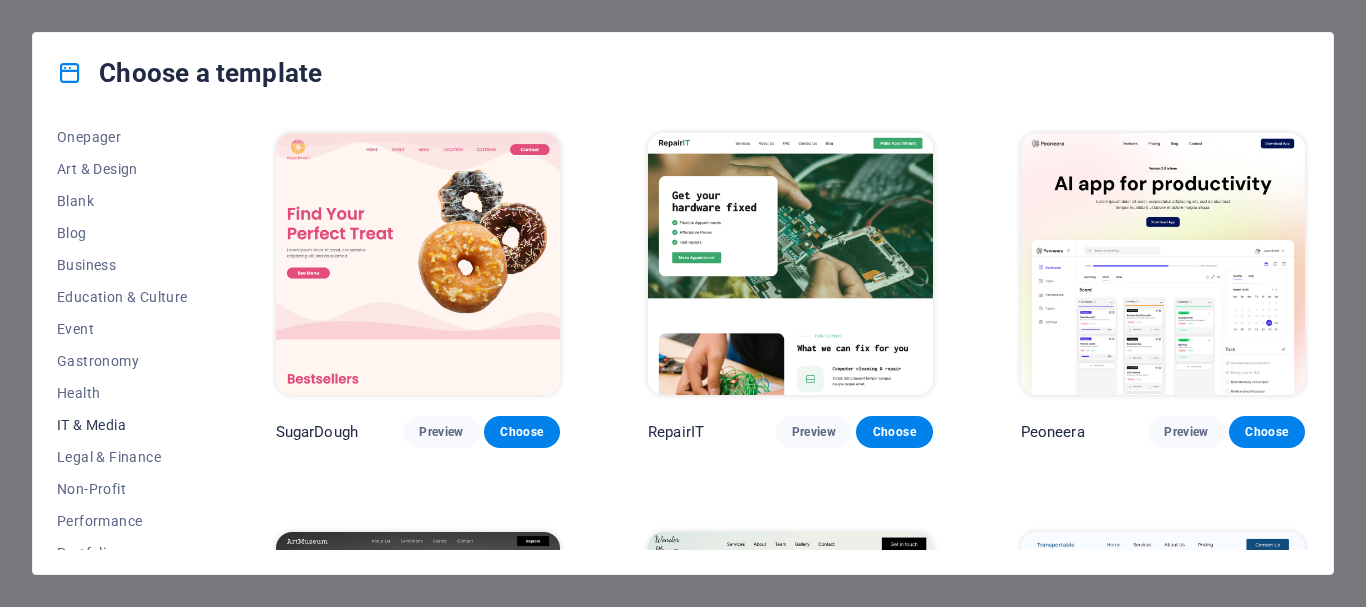 click on "IT & Media" at bounding box center (122, 425) 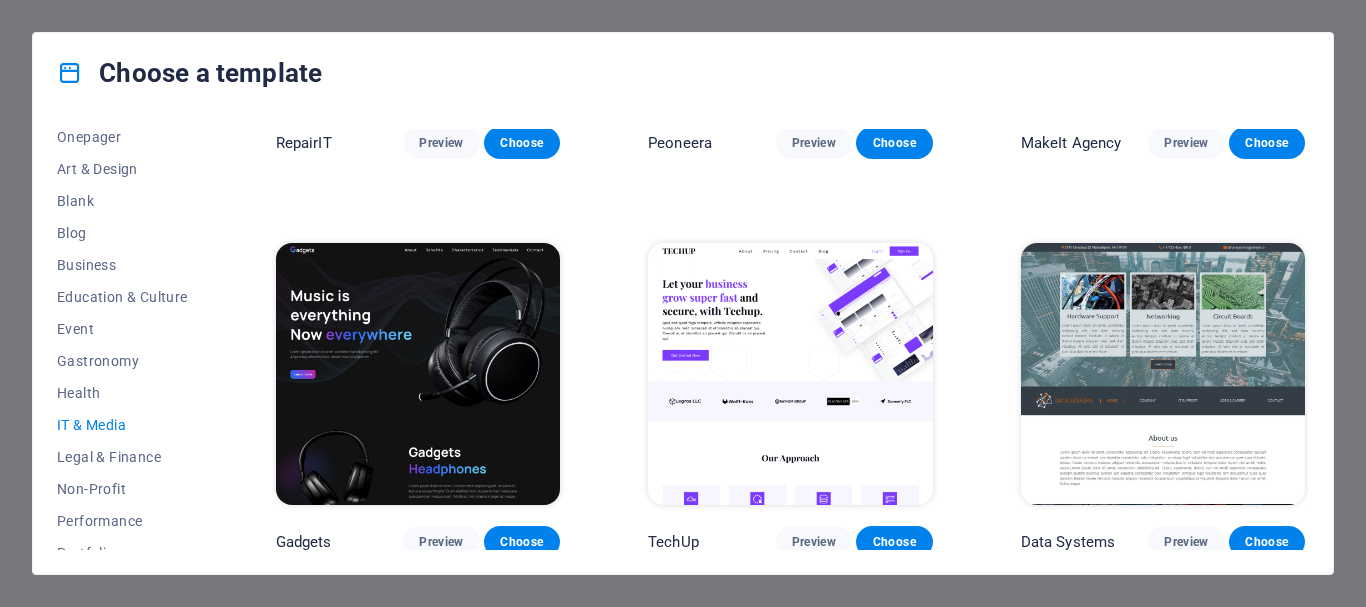 scroll, scrollTop: 286, scrollLeft: 0, axis: vertical 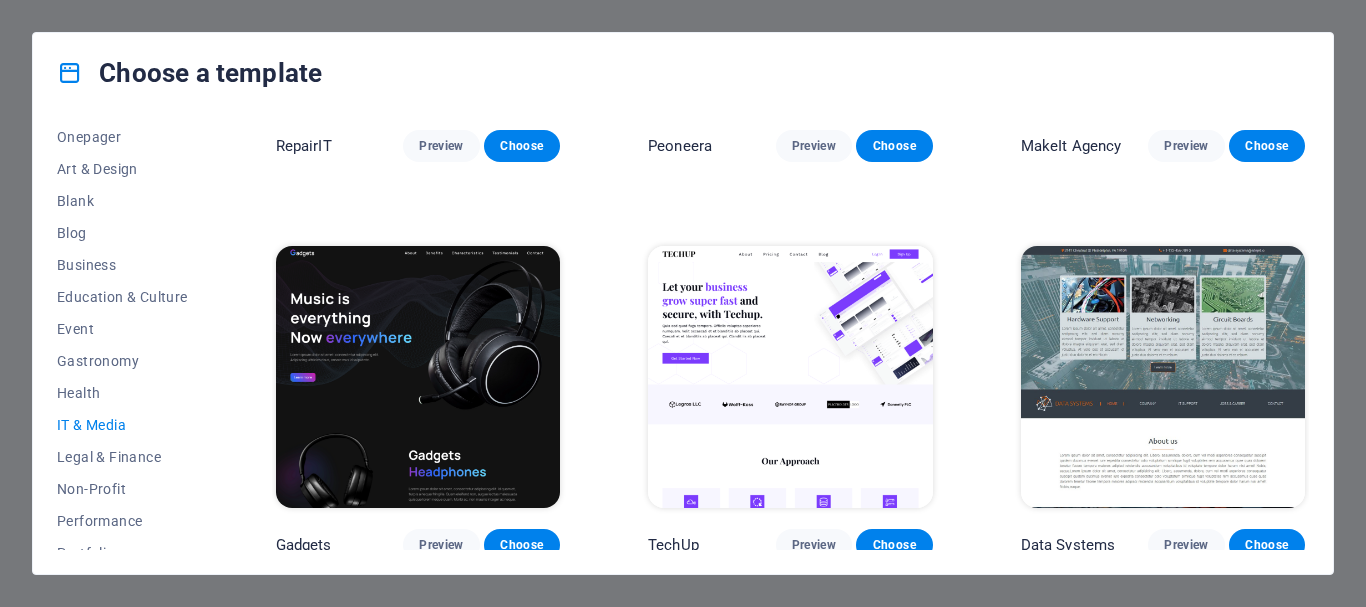 click at bounding box center [1163, 377] 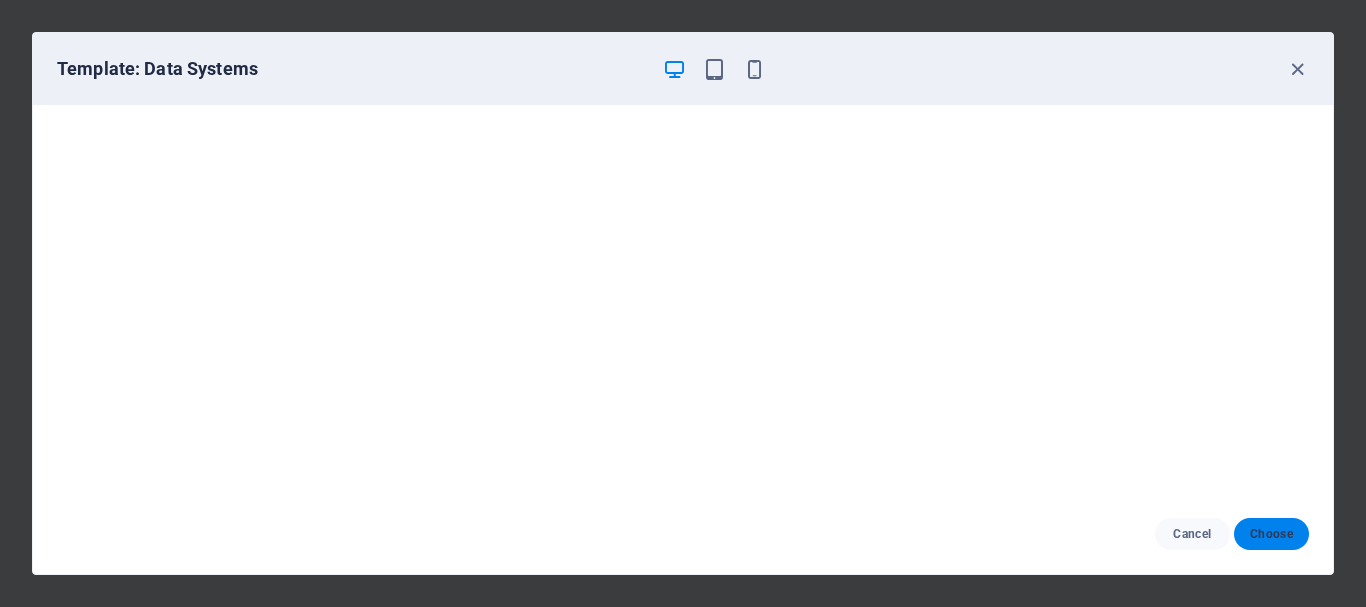 click on "Choose" at bounding box center (1271, 534) 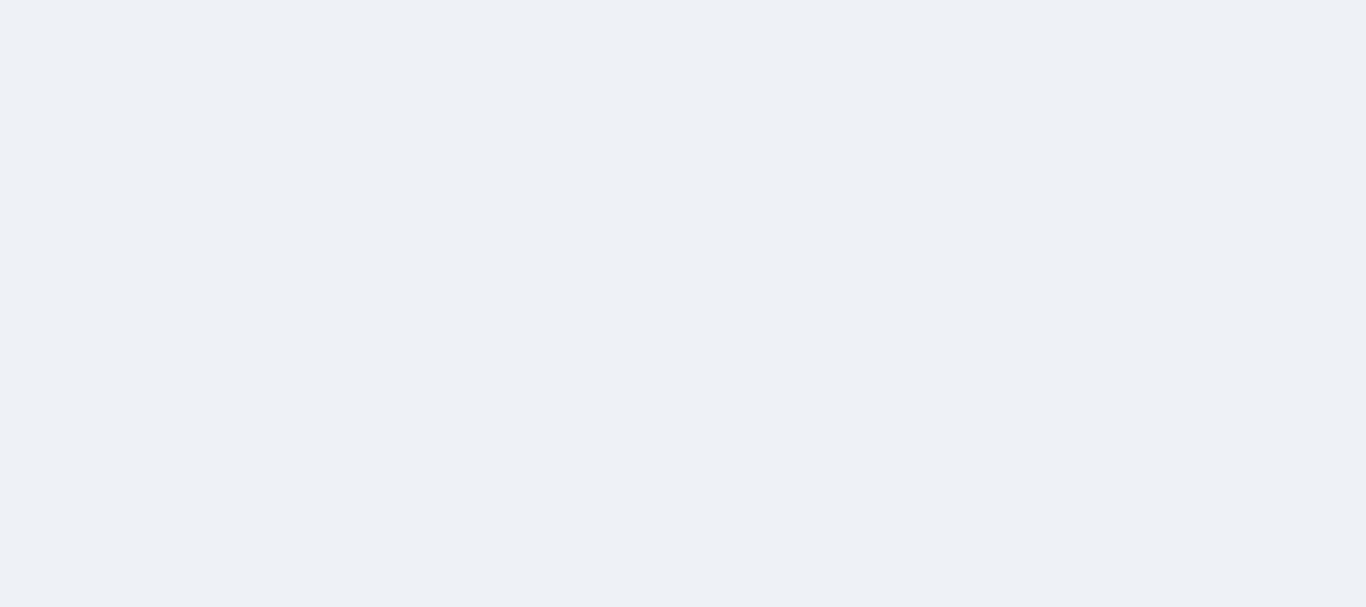 scroll, scrollTop: 0, scrollLeft: 0, axis: both 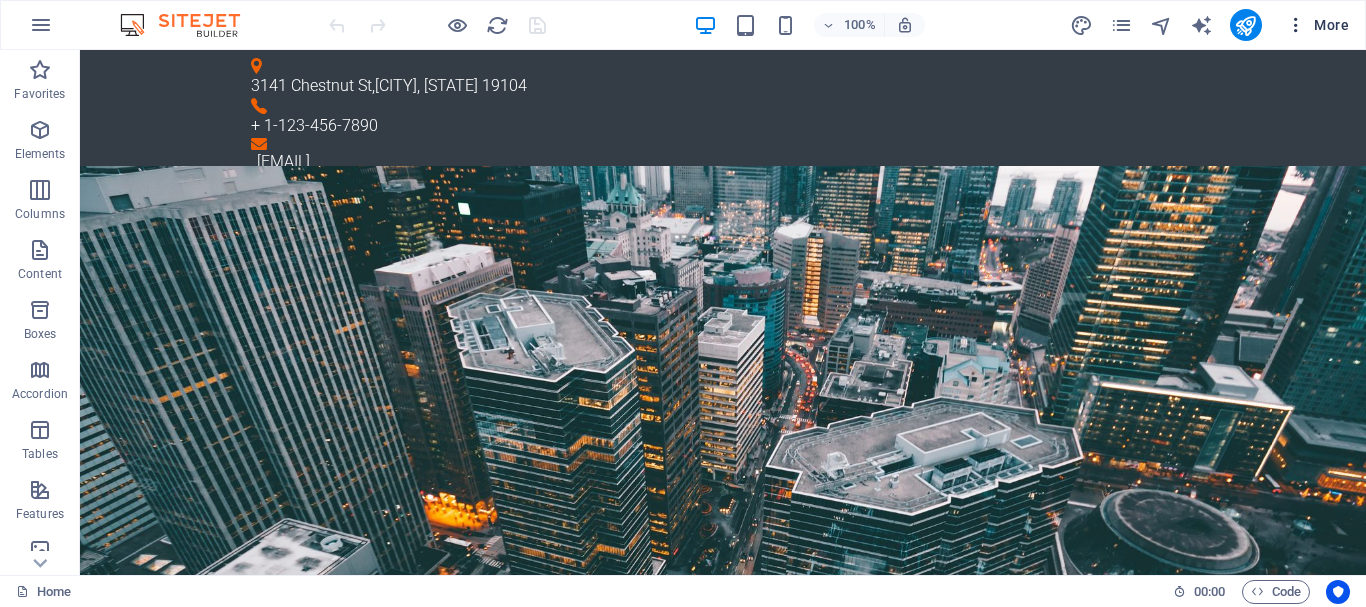 click on "More" at bounding box center [1317, 25] 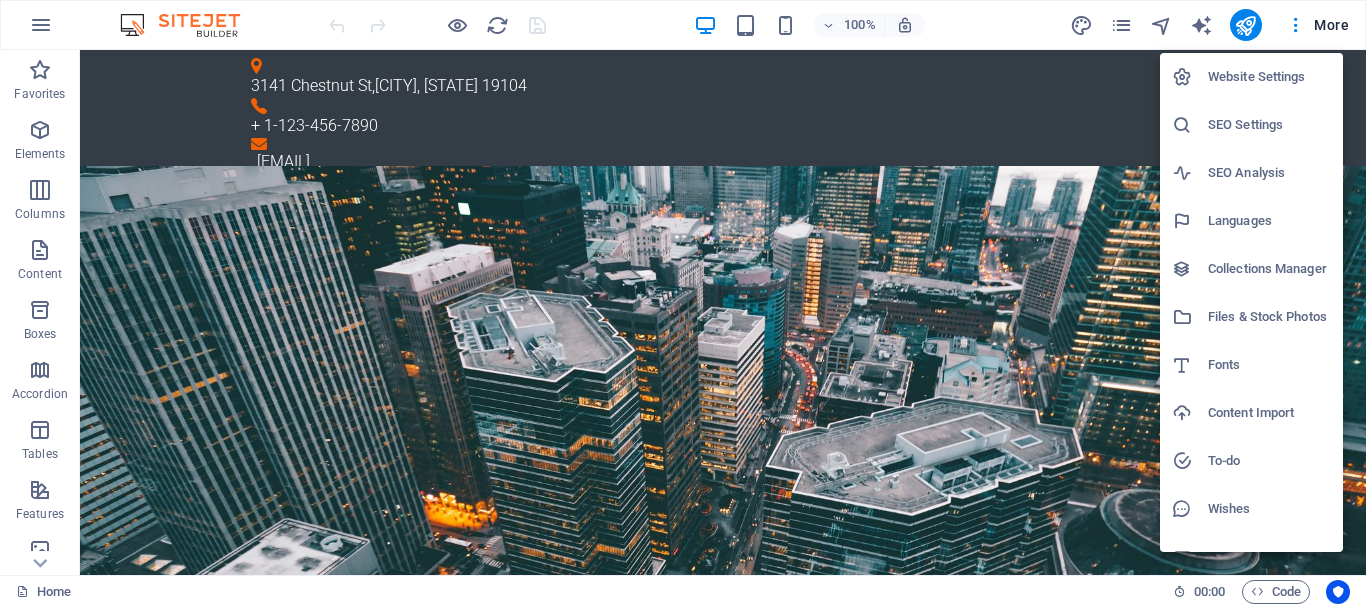 click on "Languages" at bounding box center (1269, 221) 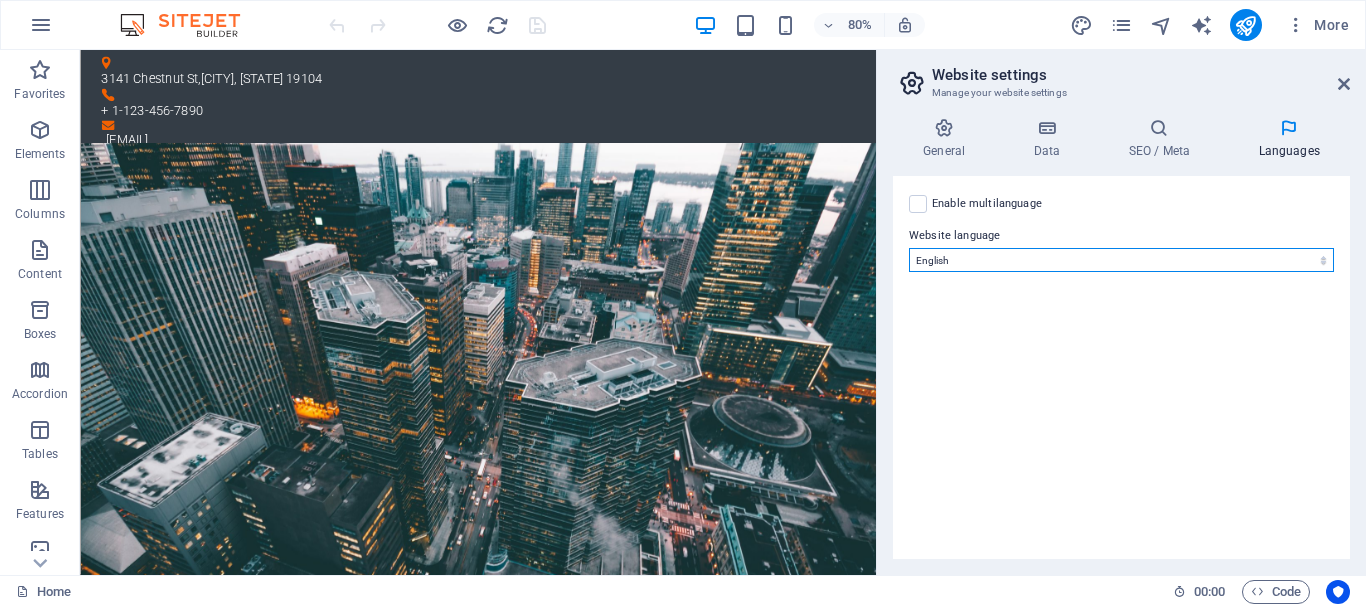 click on "Abkhazian Afar Afrikaans Akan Albanian Amharic Arabic Aragonese Armenian Assamese Avaric Avestan Aymara Azerbaijani Bambara Bashkir Basque Belarusian Bengali Bihari languages Bislama Bokmål Bosnian Breton Bulgarian Burmese Catalan Central Khmer Chamorro Chechen Chinese Church Slavic Chuvash Cornish Corsican Cree Croatian Czech Danish Dutch Dzongkha English Esperanto Estonian Ewe Faroese Farsi (Persian) Fijian Finnish French Fulah Gaelic Galician Ganda Georgian German Greek Greenlandic Guaraní Gujarati Haitian Creole Hausa Hebrew Herero Hindi Hiri Motu Hungarian Icelandic Ido Igbo Indonesian Interlingua Interlingue Inuktitut Inupiaq Irish Italian Japanese Javanese Kannada Kanuri Kashmiri Kazakh Kikuyu Kinyarwanda Komi Kongo Korean Kurdish Kwanyama Kyrgyz Lao Latin Latvian Limburgish Lingala Lithuanian Luba-Katanga Luxembourgish Macedonian Malagasy Malay Malayalam Maldivian Maltese Manx Maori Marathi Marshallese Mongolian Nauru Navajo Ndonga Nepali North Ndebele Northern Sami Norwegian Norwegian Nynorsk Nuosu" at bounding box center (1121, 260) 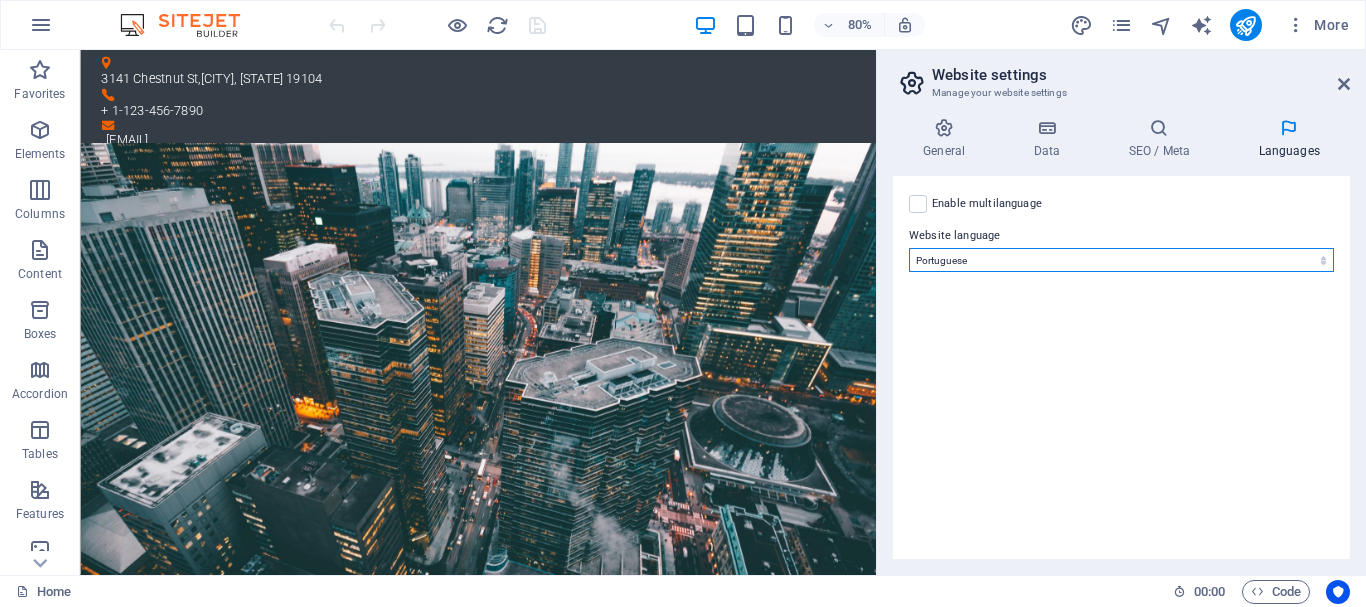 click on "Abkhazian Afar Afrikaans Akan Albanian Amharic Arabic Aragonese Armenian Assamese Avaric Avestan Aymara Azerbaijani Bambara Bashkir Basque Belarusian Bengali Bihari languages Bislama Bokmål Bosnian Breton Bulgarian Burmese Catalan Central Khmer Chamorro Chechen Chinese Church Slavic Chuvash Cornish Corsican Cree Croatian Czech Danish Dutch Dzongkha English Esperanto Estonian Ewe Faroese Farsi (Persian) Fijian Finnish French Fulah Gaelic Galician Ganda Georgian German Greek Greenlandic Guaraní Gujarati Haitian Creole Hausa Hebrew Herero Hindi Hiri Motu Hungarian Icelandic Ido Igbo Indonesian Interlingua Interlingue Inuktitut Inupiaq Irish Italian Japanese Javanese Kannada Kanuri Kashmiri Kazakh Kikuyu Kinyarwanda Komi Kongo Korean Kurdish Kwanyama Kyrgyz Lao Latin Latvian Limburgish Lingala Lithuanian Luba-Katanga Luxembourgish Macedonian Malagasy Malay Malayalam Maldivian Maltese Manx Maori Marathi Marshallese Mongolian Nauru Navajo Ndonga Nepali North Ndebele Northern Sami Norwegian Norwegian Nynorsk Nuosu" at bounding box center [1121, 260] 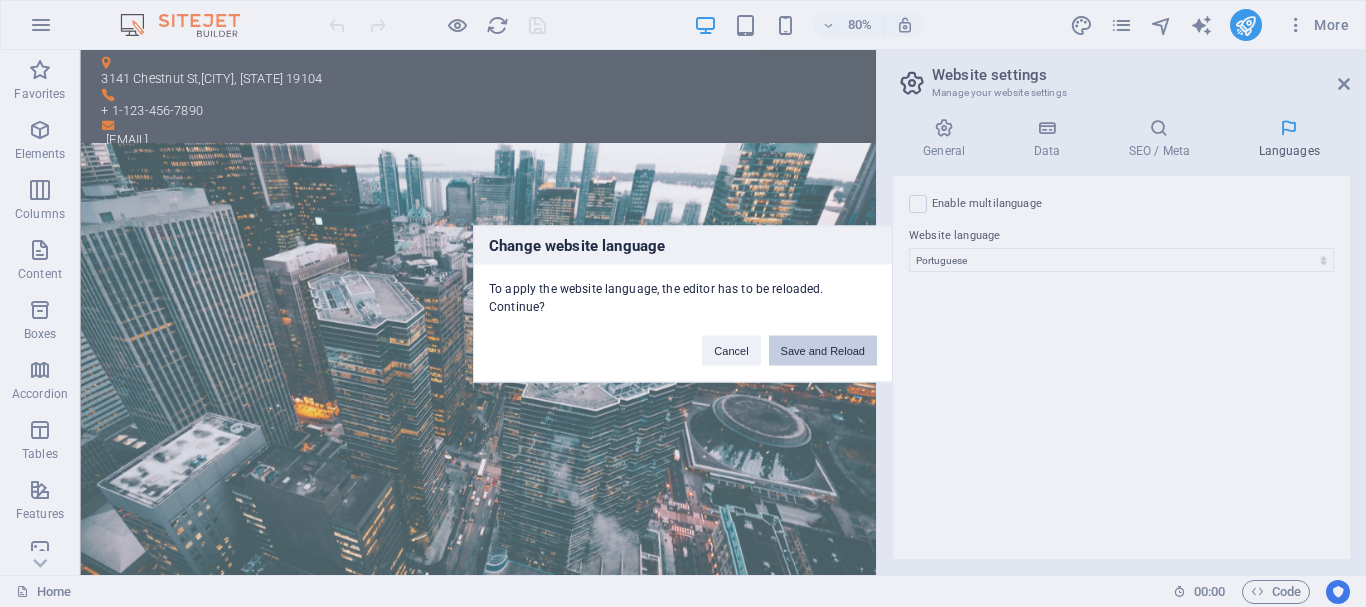drag, startPoint x: 840, startPoint y: 348, endPoint x: 761, endPoint y: 299, distance: 92.96236 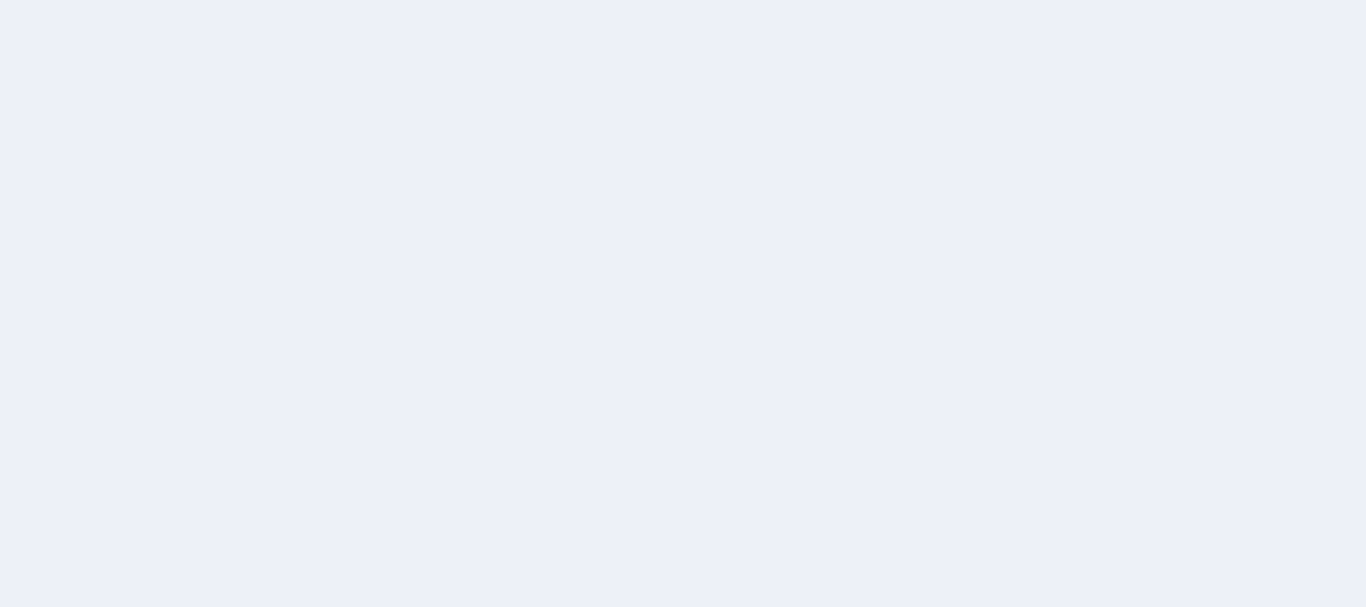 scroll, scrollTop: 0, scrollLeft: 0, axis: both 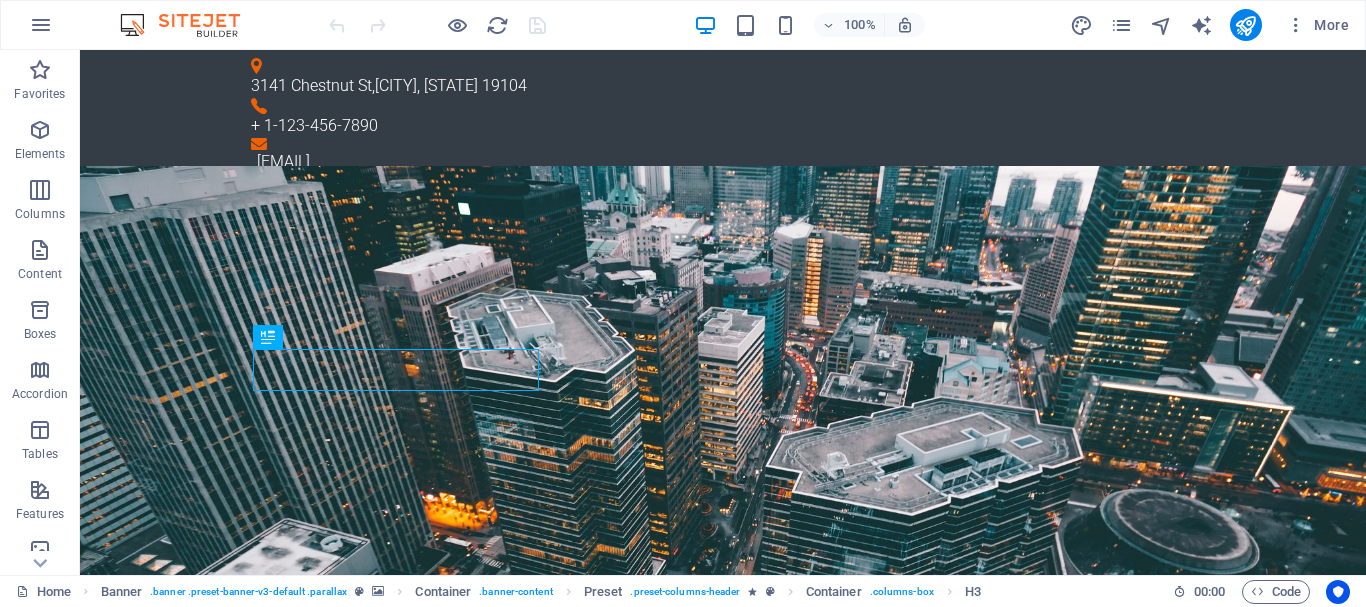 click on "More" at bounding box center [1317, 25] 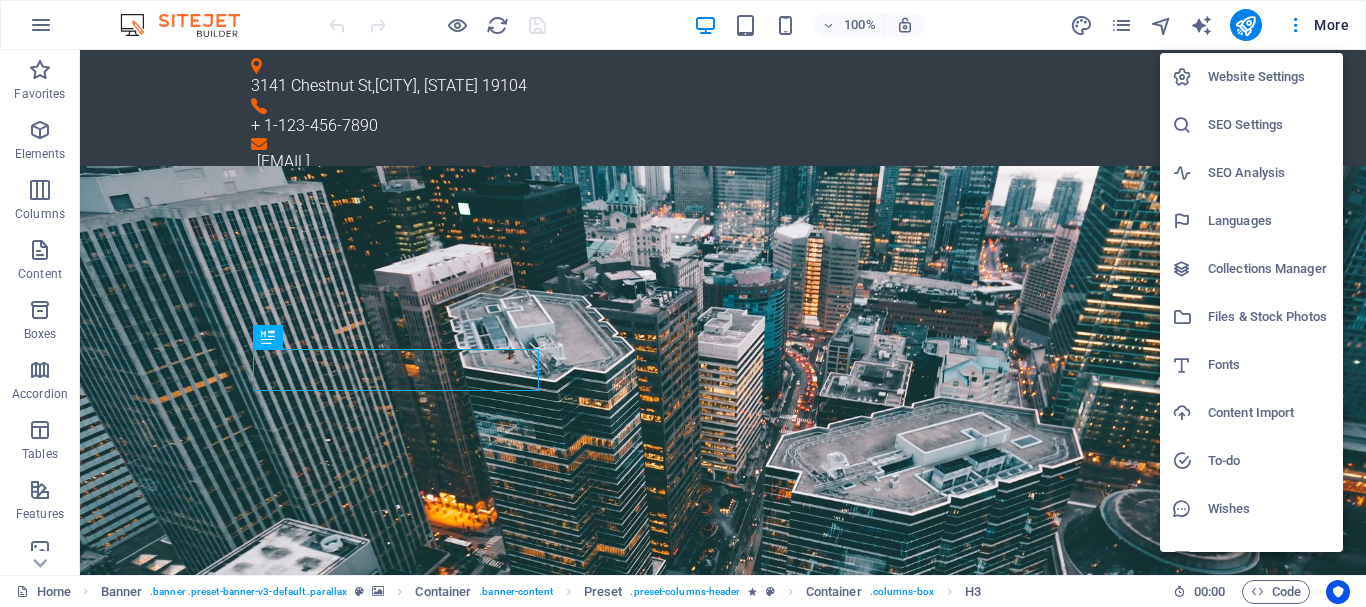 click on "Wishes" at bounding box center (1269, 509) 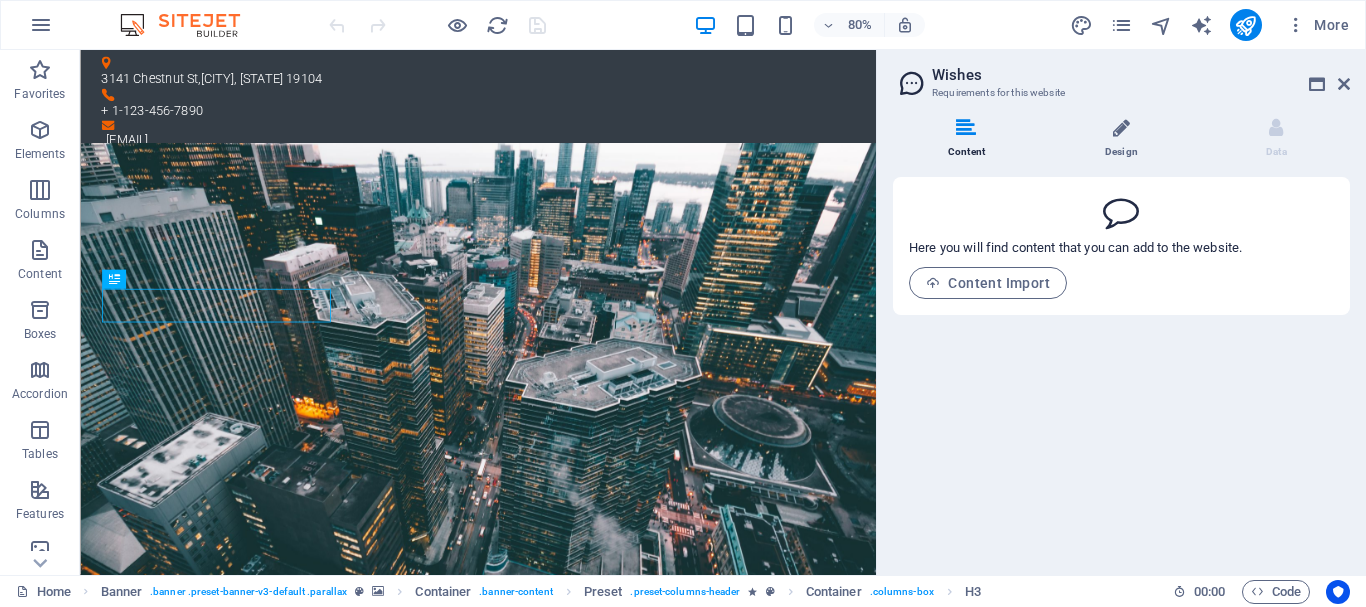 click on "Design" at bounding box center [1125, 139] 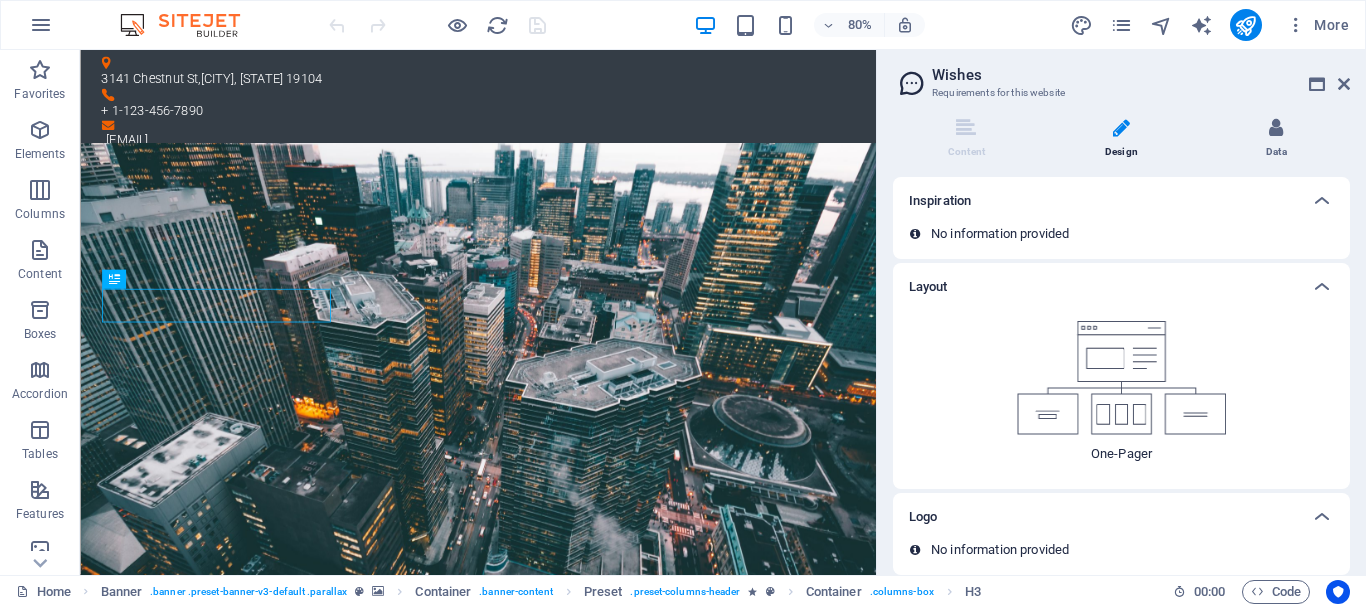 click on "Data" at bounding box center [1276, 139] 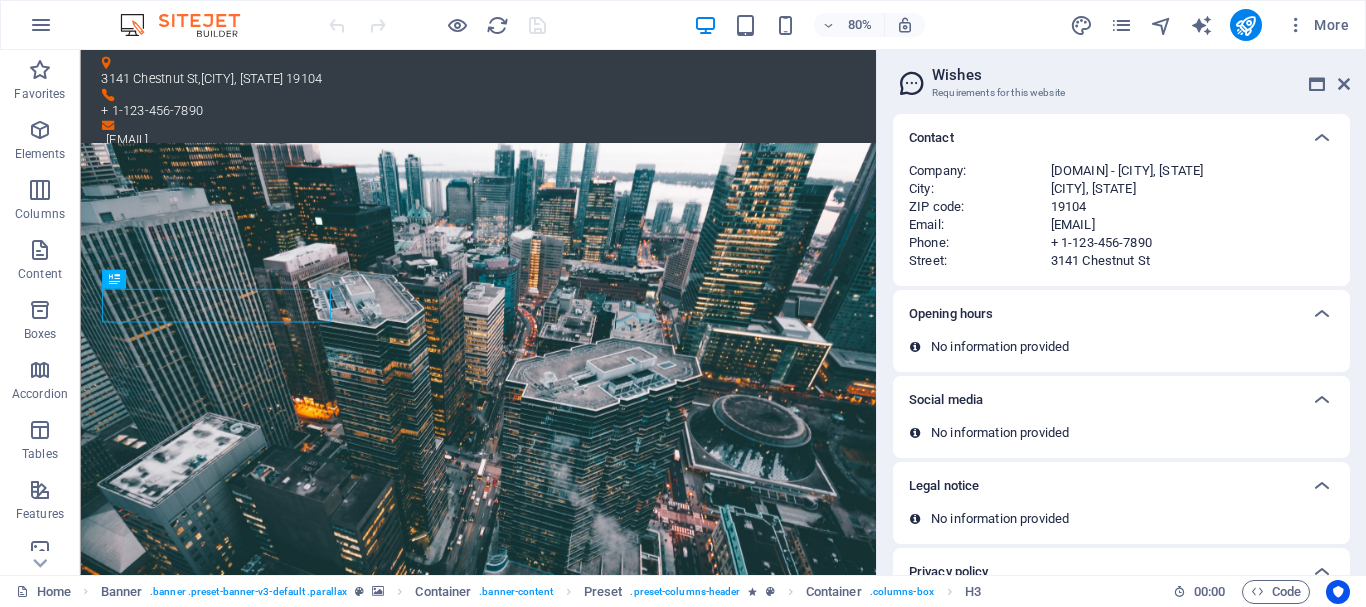 scroll, scrollTop: 134, scrollLeft: 0, axis: vertical 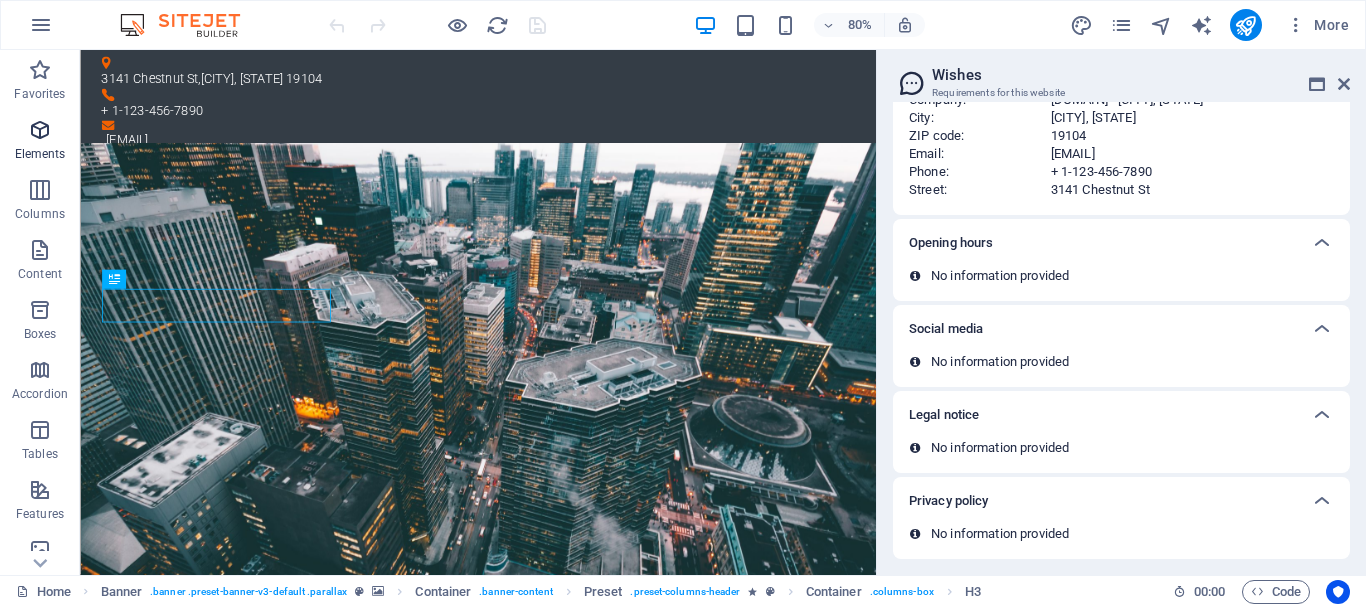 click on "Elements" at bounding box center (40, 154) 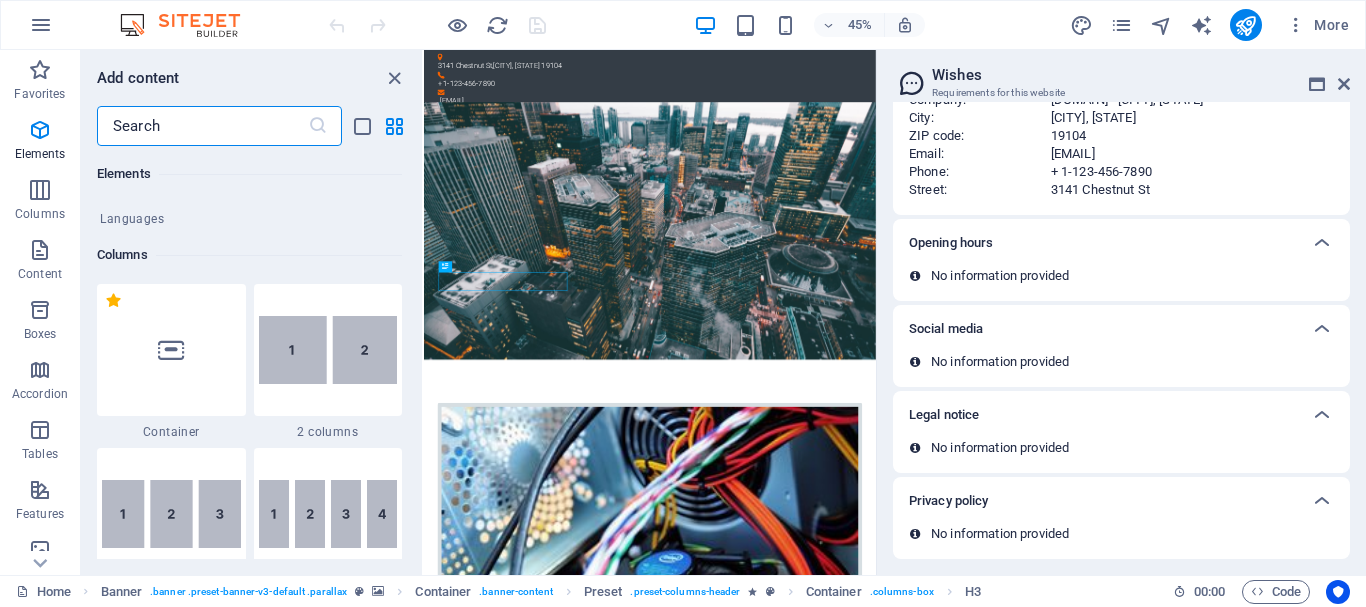 scroll, scrollTop: 913, scrollLeft: 0, axis: vertical 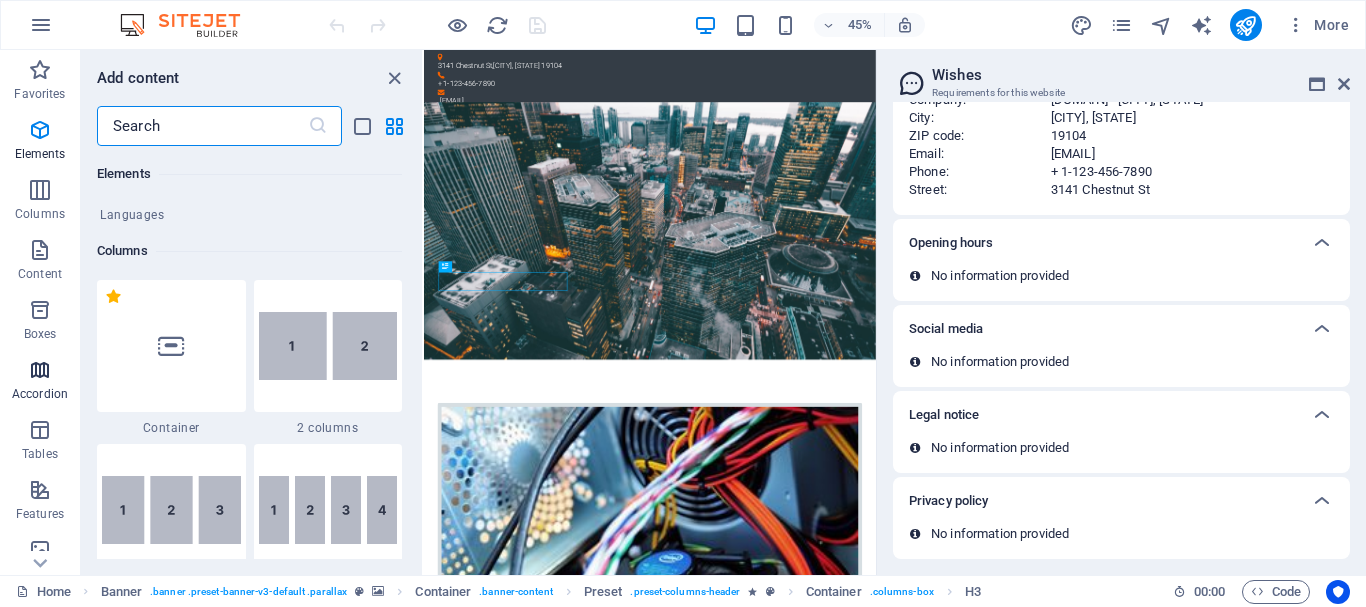 click on "Accordion" at bounding box center (40, 382) 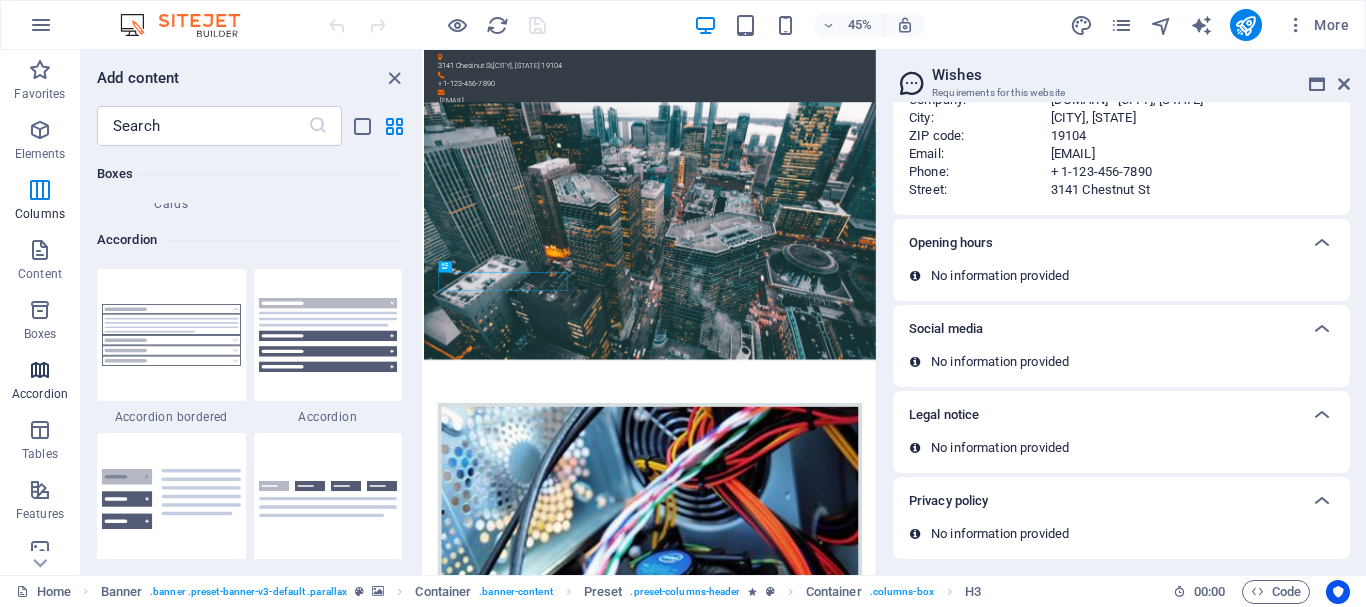 scroll, scrollTop: 6385, scrollLeft: 0, axis: vertical 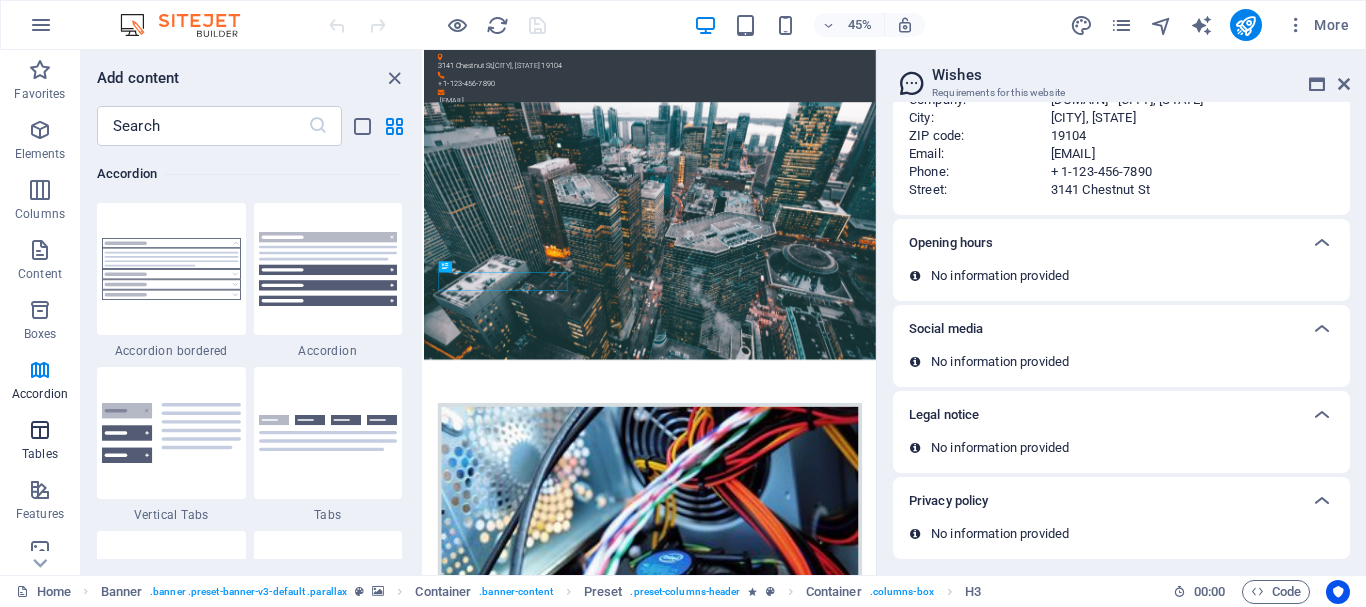 click on "Tables" at bounding box center (40, 442) 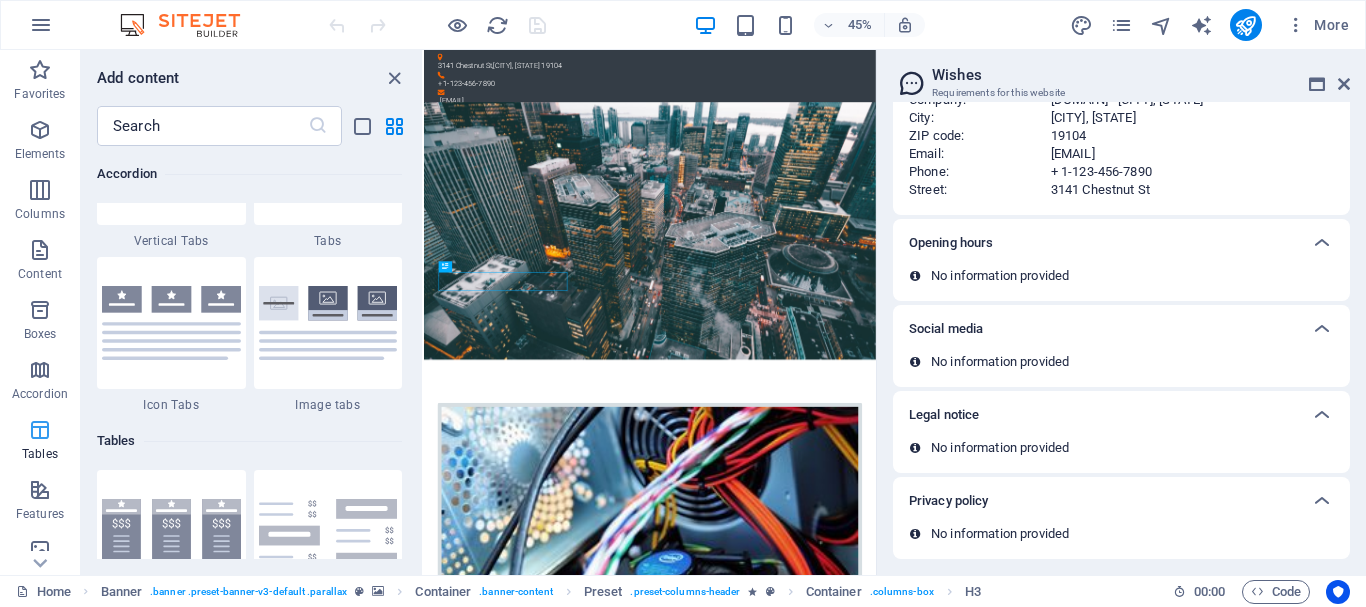 scroll, scrollTop: 6926, scrollLeft: 0, axis: vertical 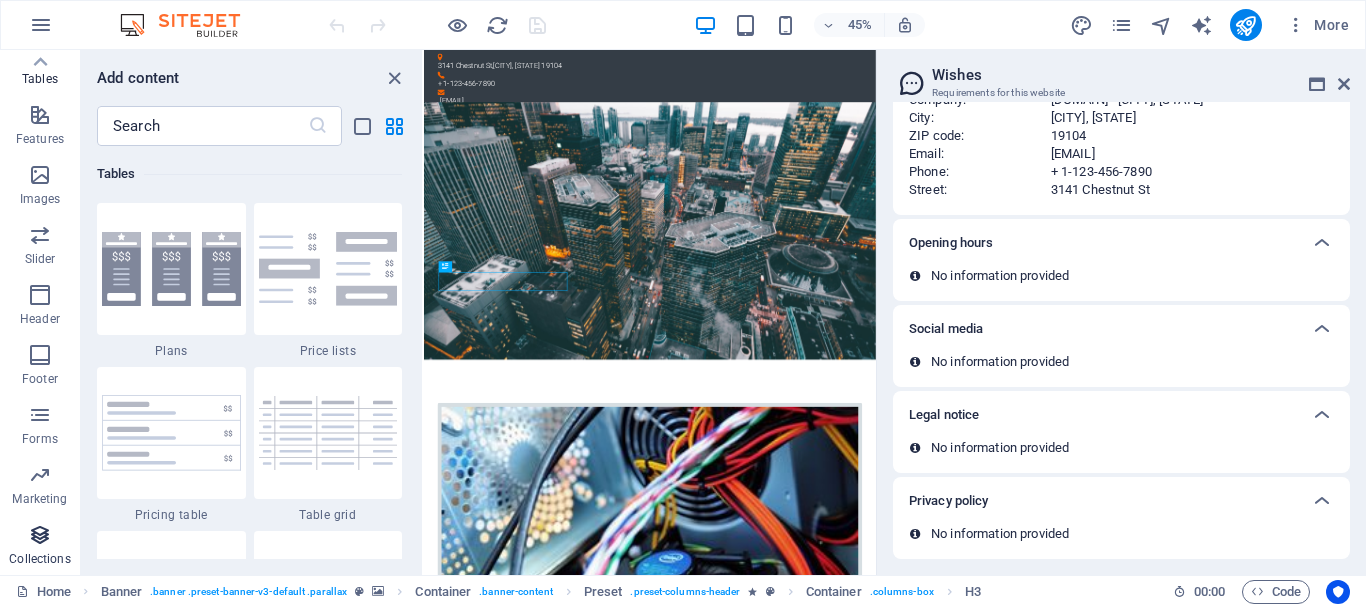 click on "Collections" at bounding box center (40, 547) 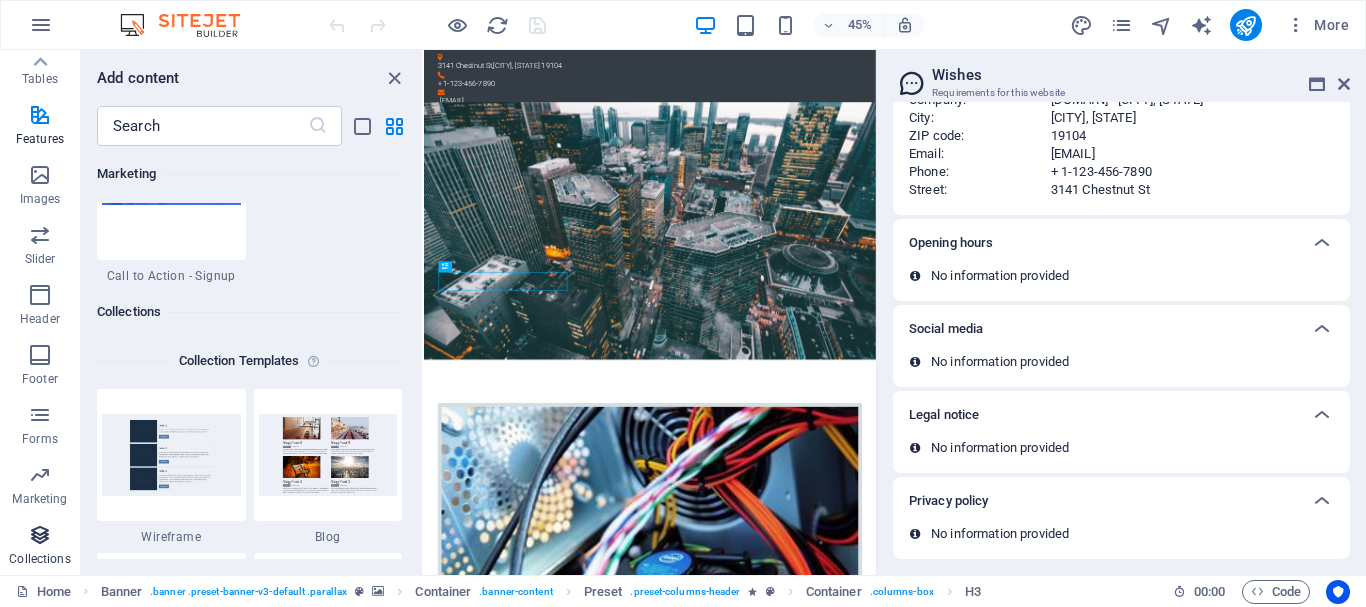 scroll, scrollTop: 18306, scrollLeft: 0, axis: vertical 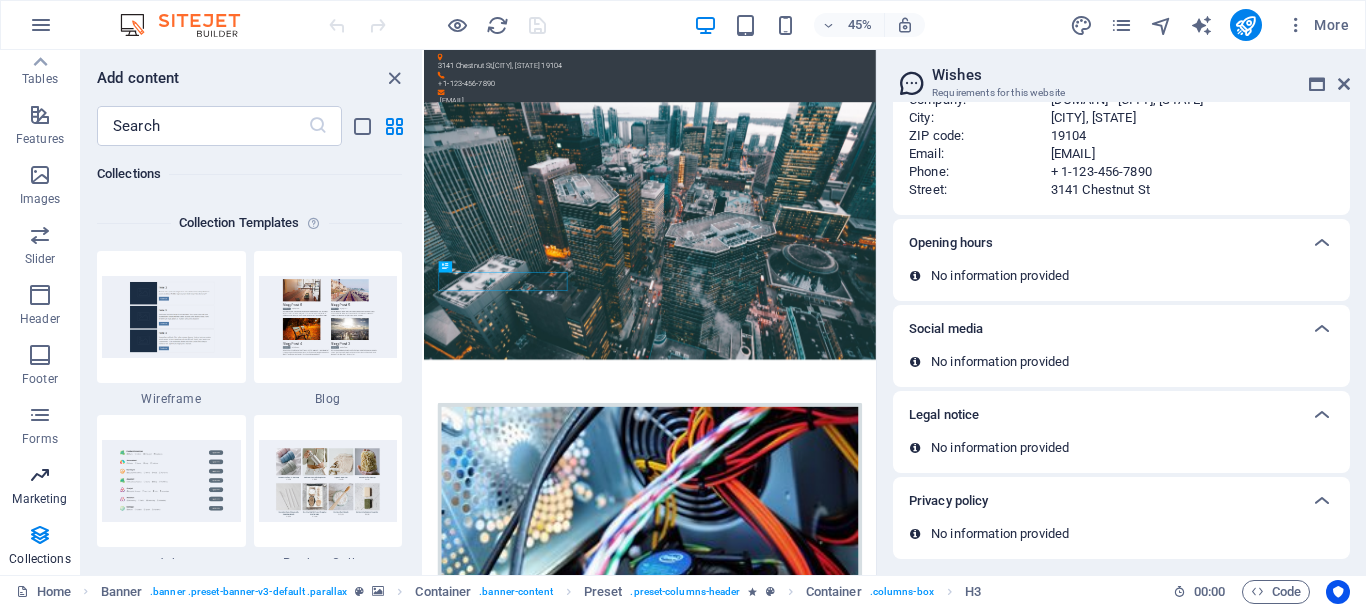 click on "Marketing" at bounding box center [39, 499] 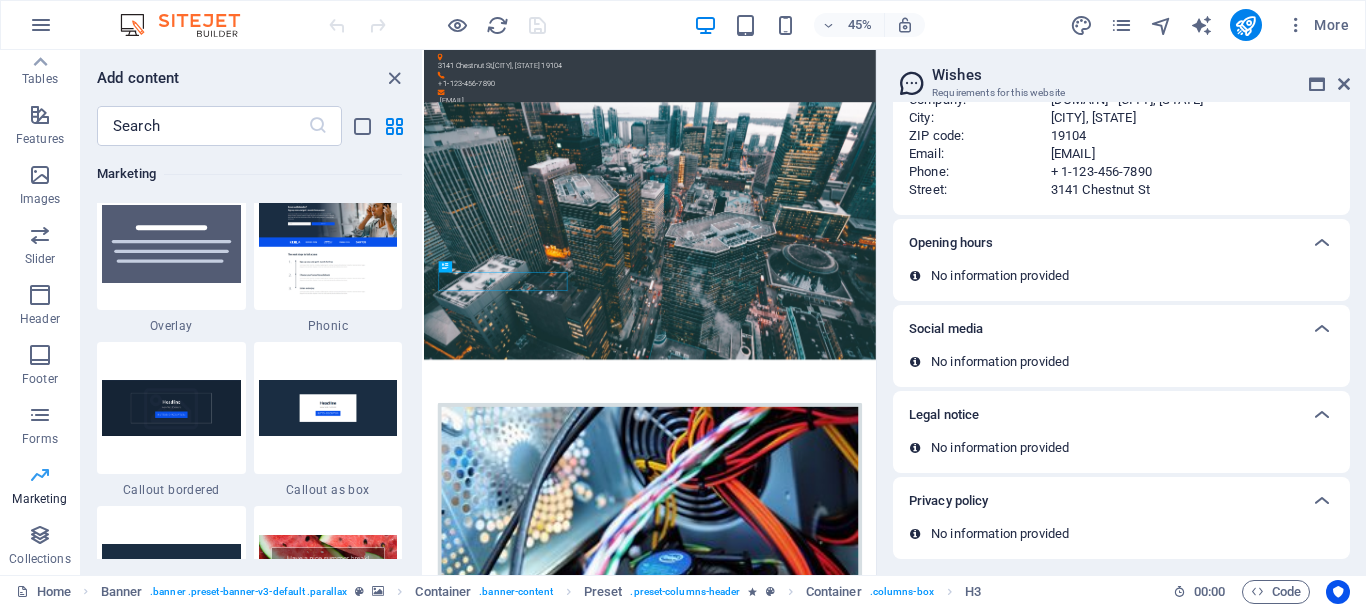 scroll, scrollTop: 16289, scrollLeft: 0, axis: vertical 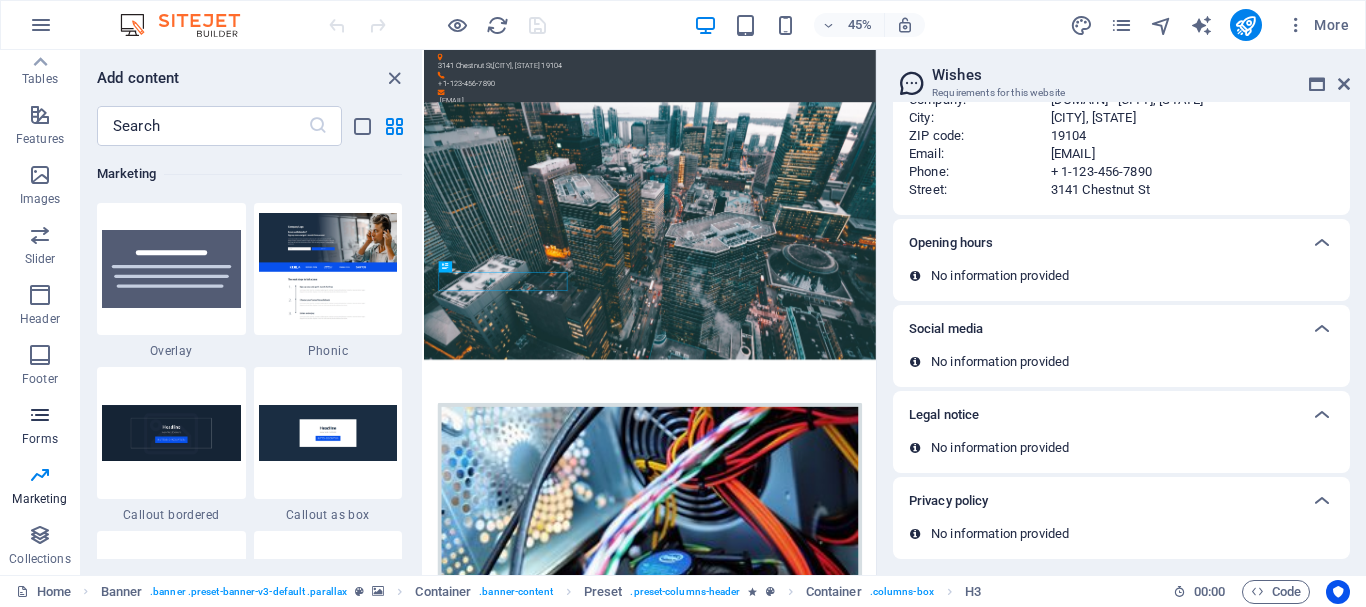 click on "Forms" at bounding box center [40, 439] 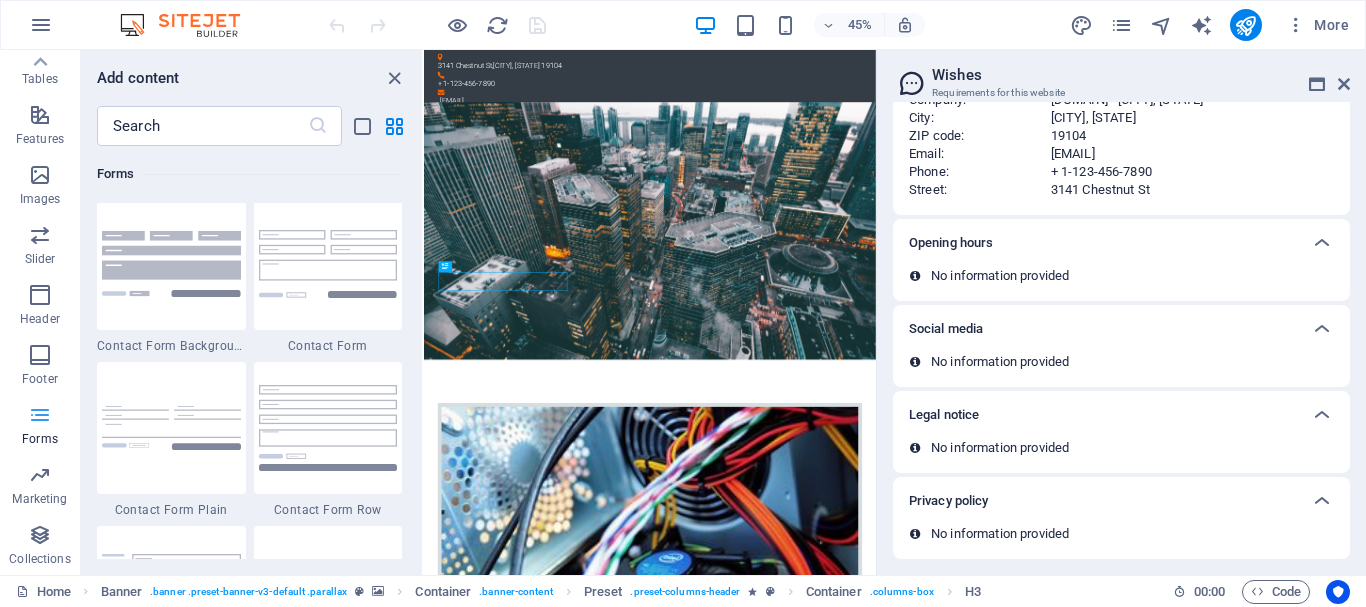 scroll, scrollTop: 14600, scrollLeft: 0, axis: vertical 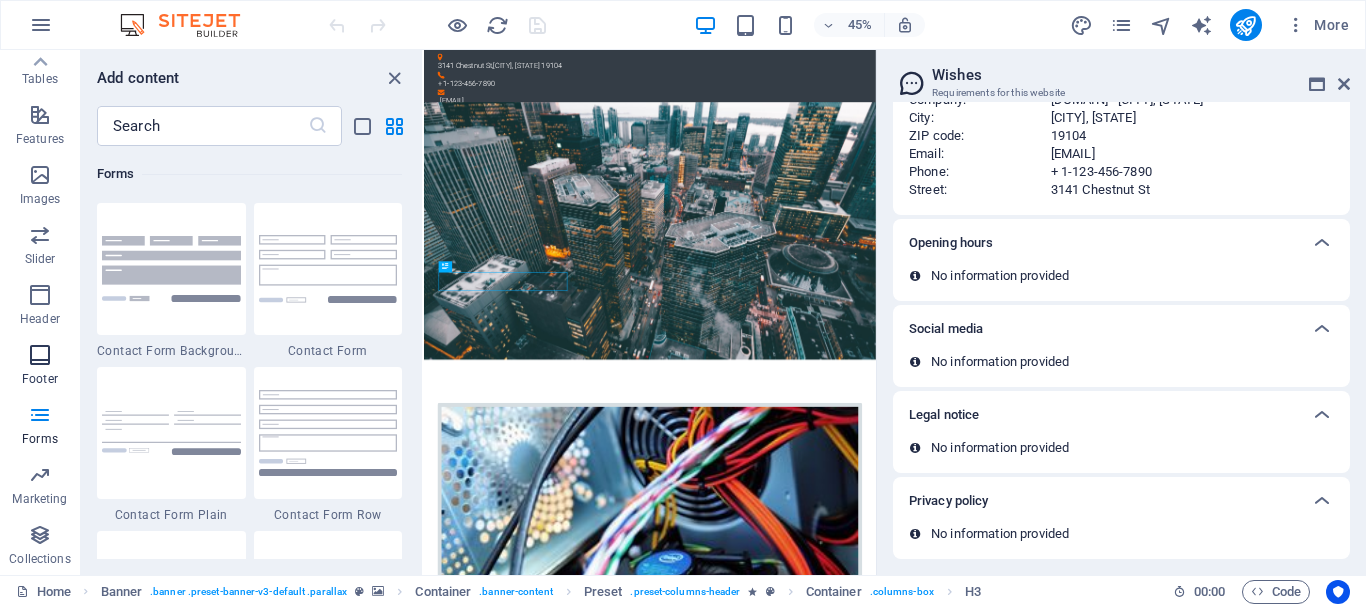 click on "Footer" at bounding box center (40, 367) 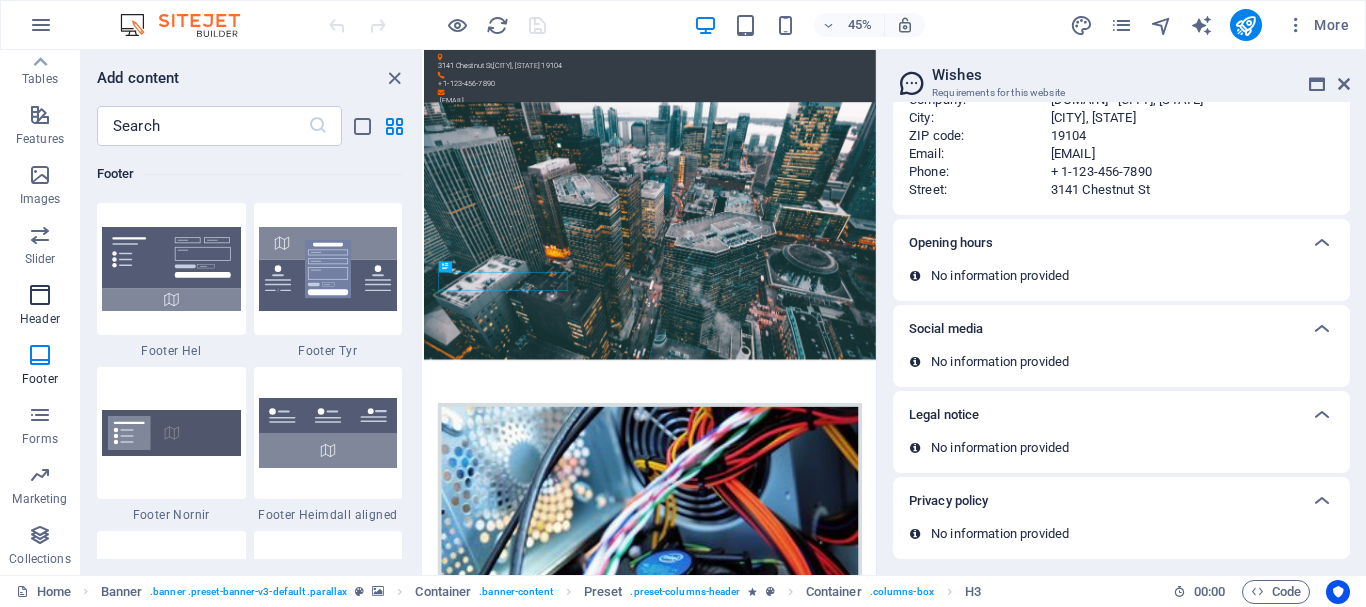click on "Header" at bounding box center [40, 319] 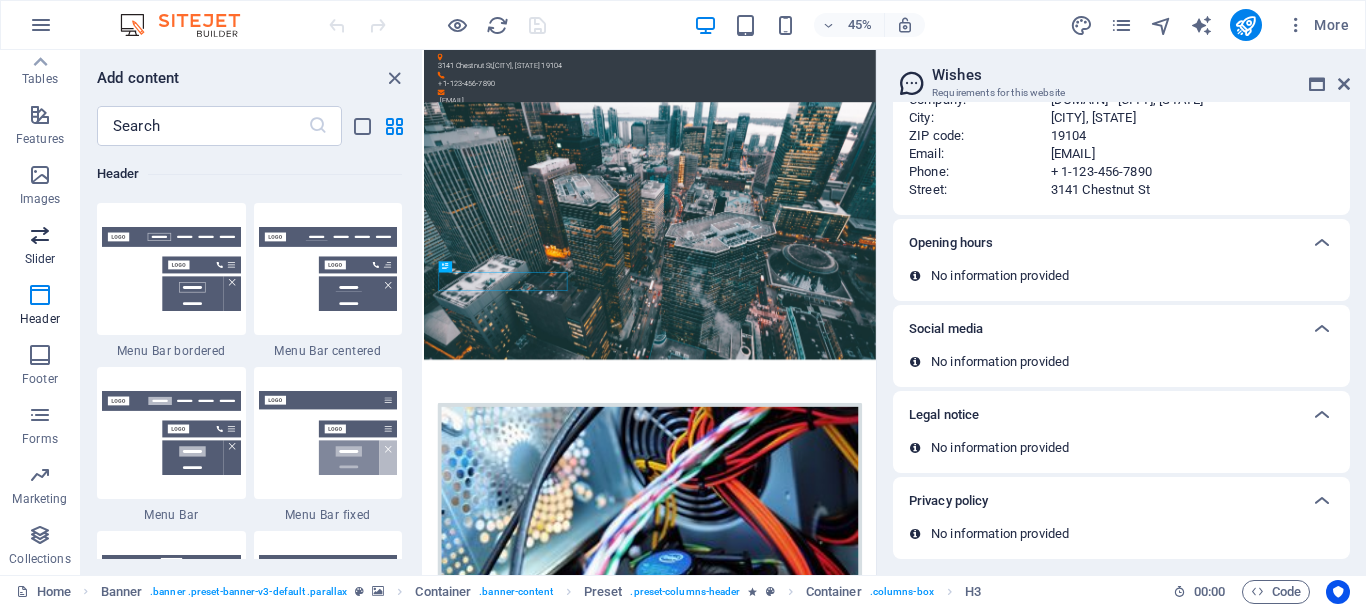 click on "Slider" at bounding box center [40, 259] 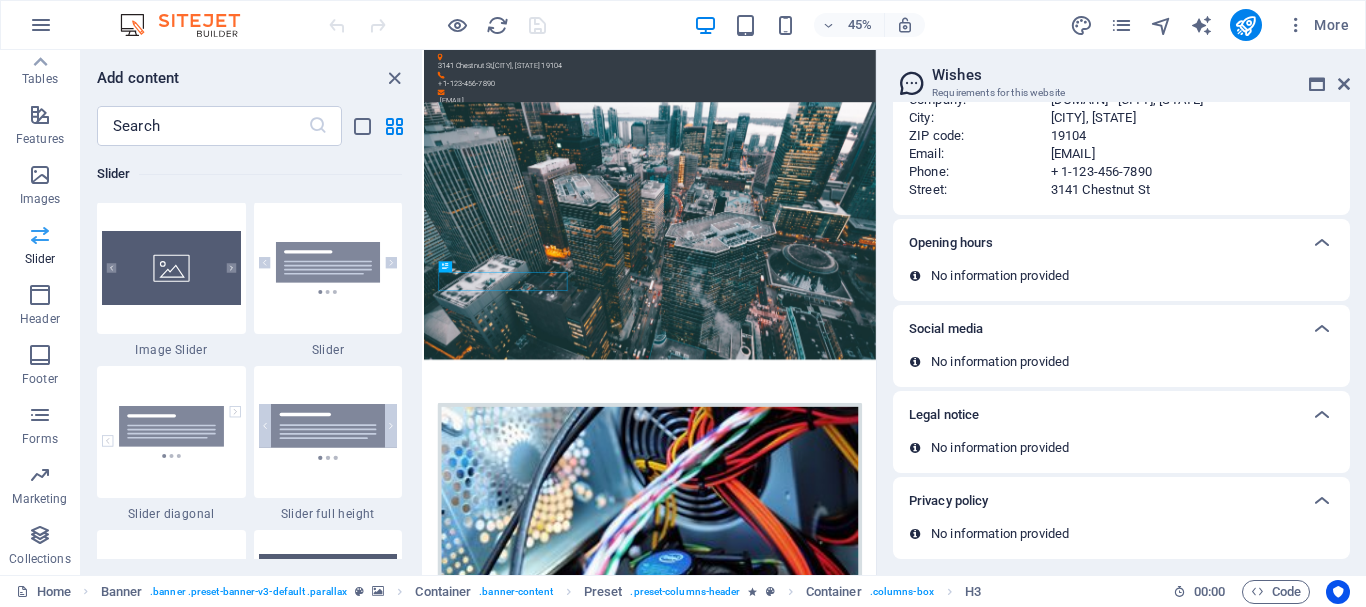scroll, scrollTop: 11337, scrollLeft: 0, axis: vertical 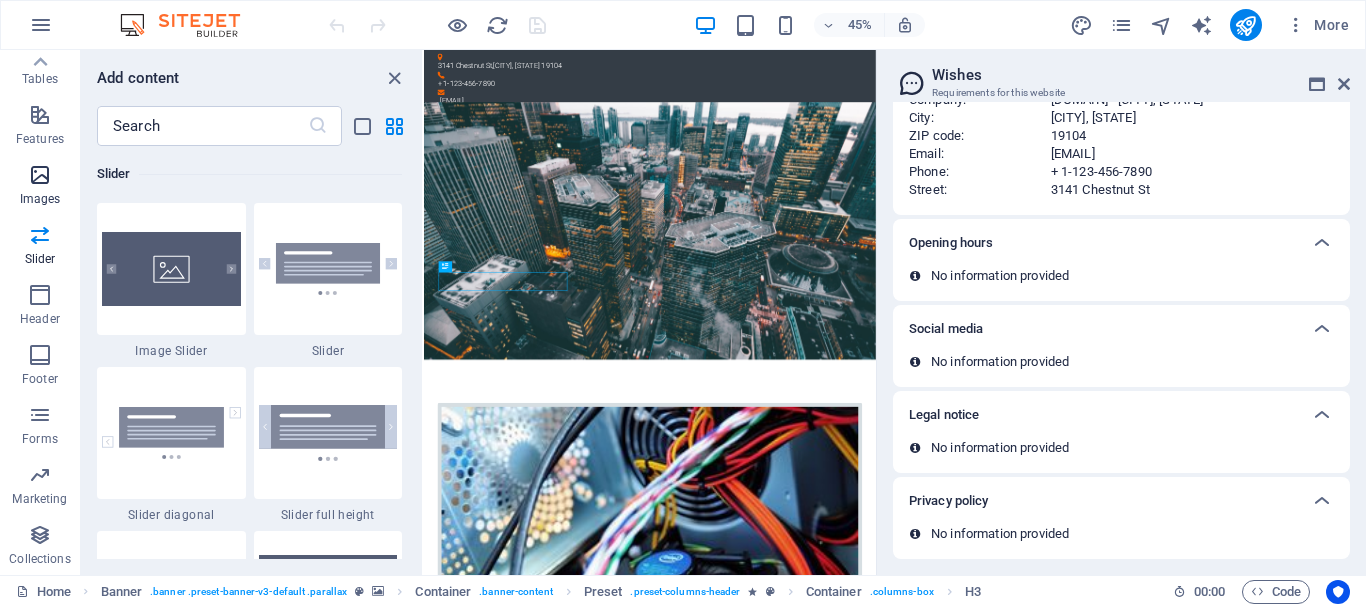 click at bounding box center (40, 175) 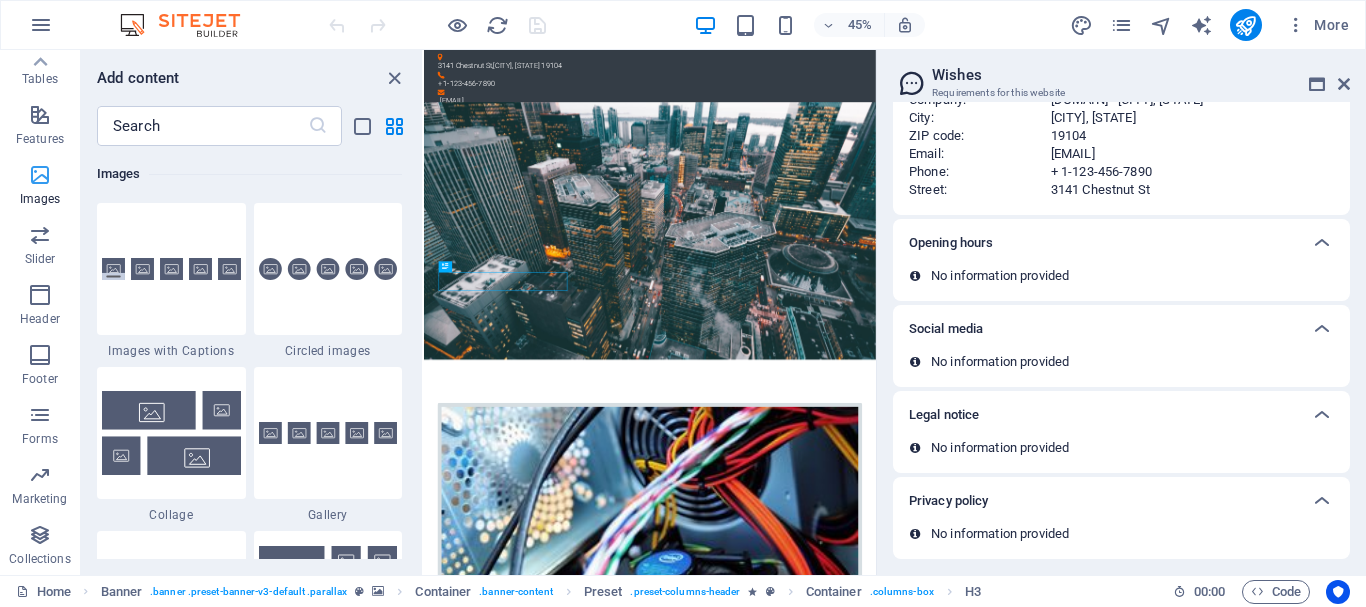 scroll, scrollTop: 10140, scrollLeft: 0, axis: vertical 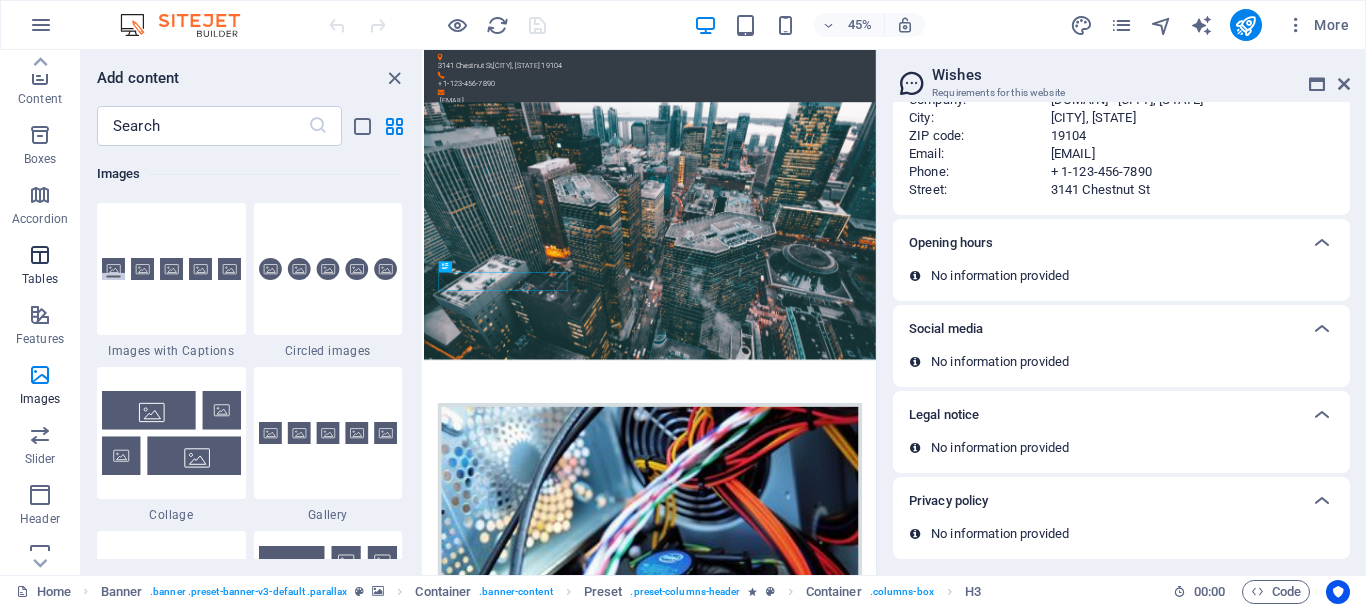 click on "Tables" at bounding box center [40, 267] 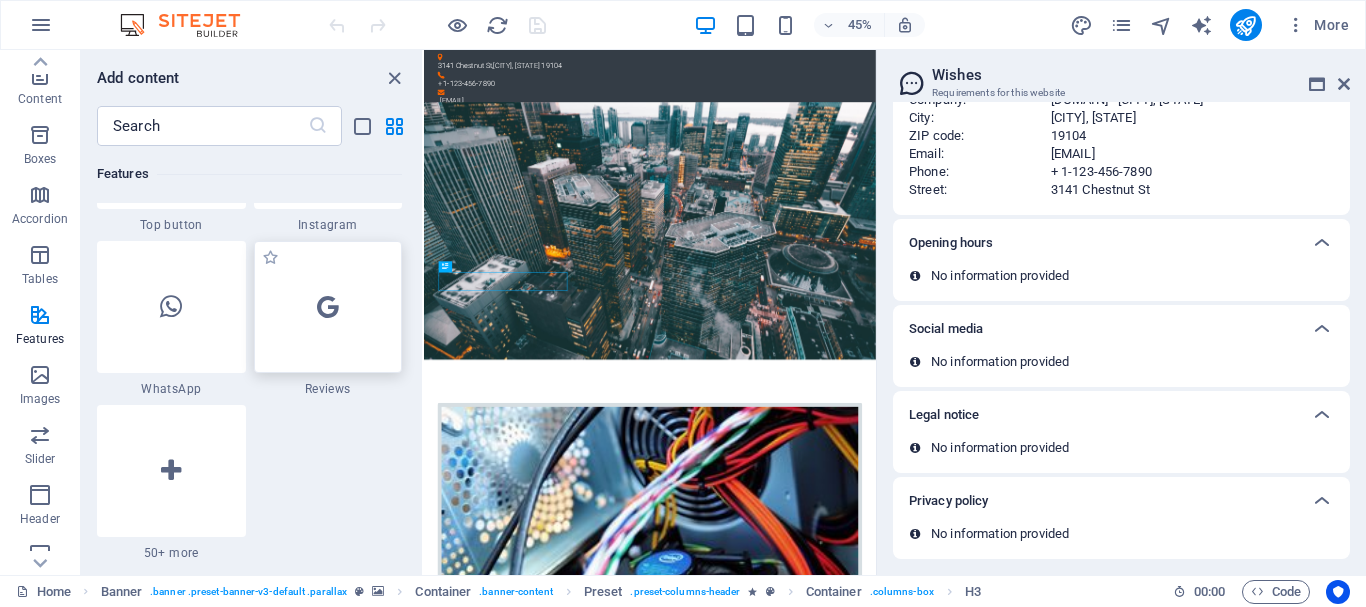 scroll, scrollTop: 9726, scrollLeft: 0, axis: vertical 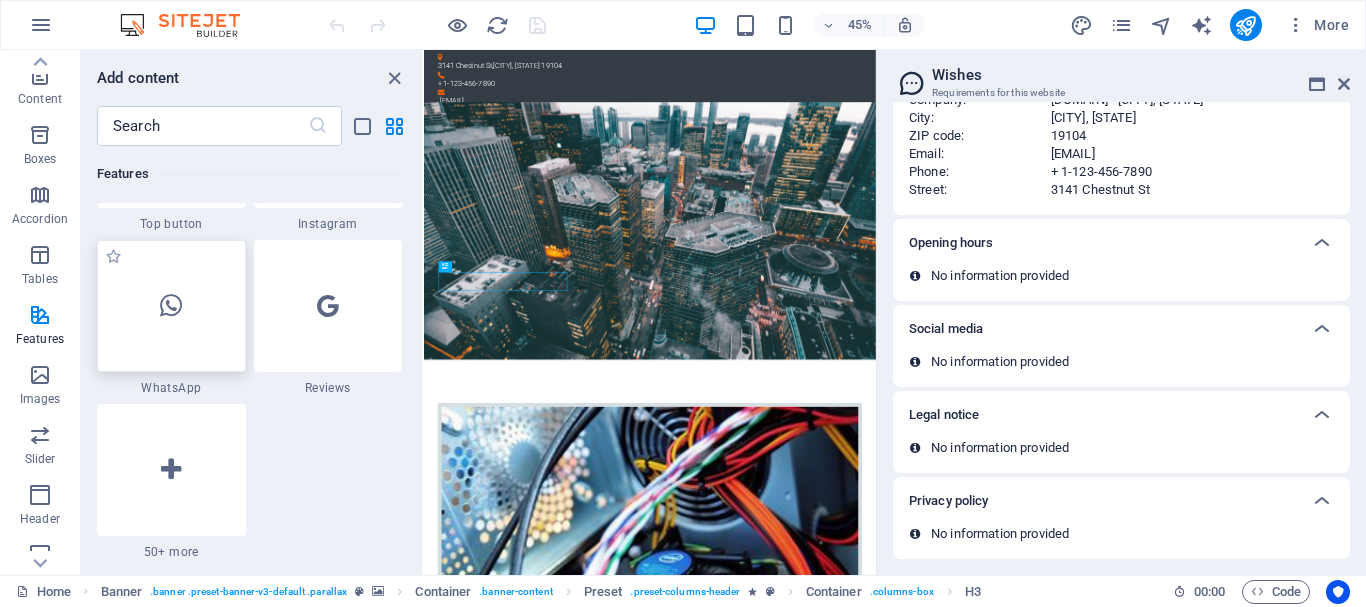 click at bounding box center [171, 306] 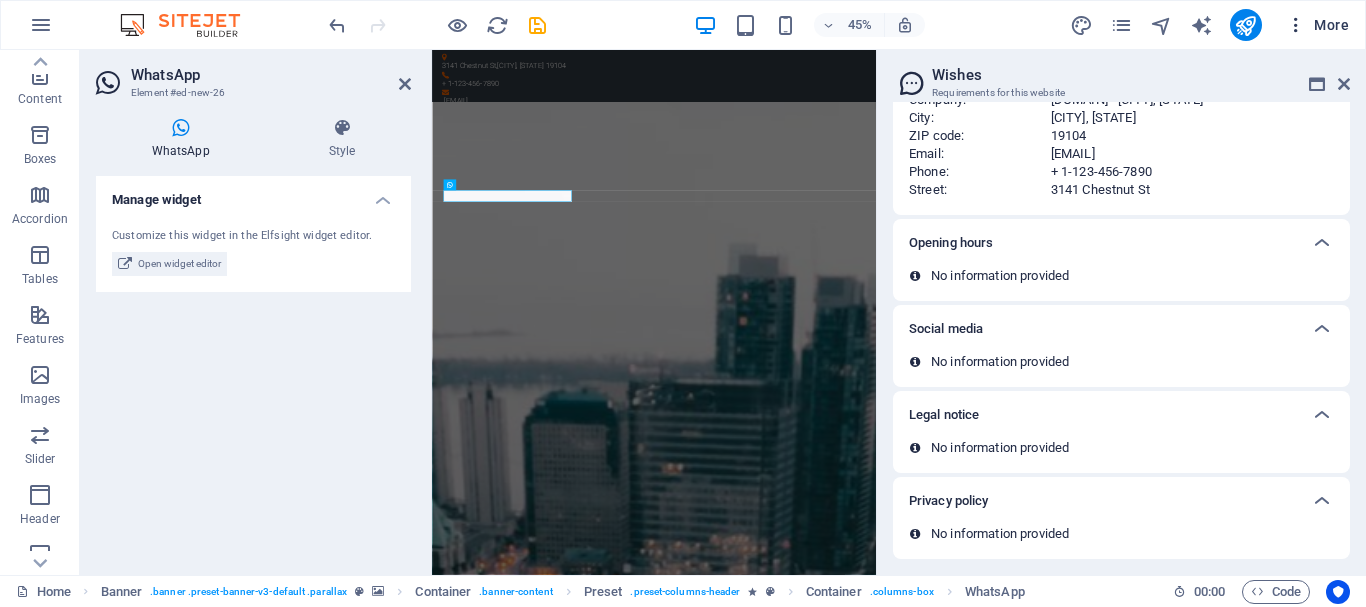 click on "More" at bounding box center (1317, 25) 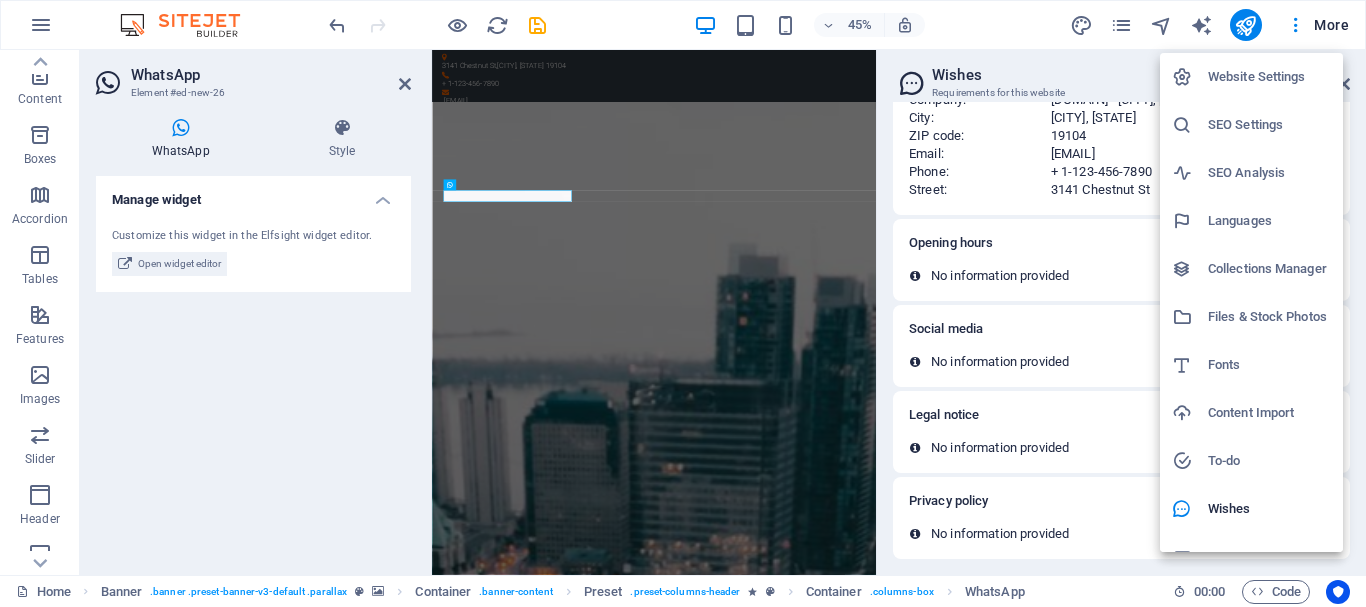 click on "Content Import" at bounding box center (1269, 413) 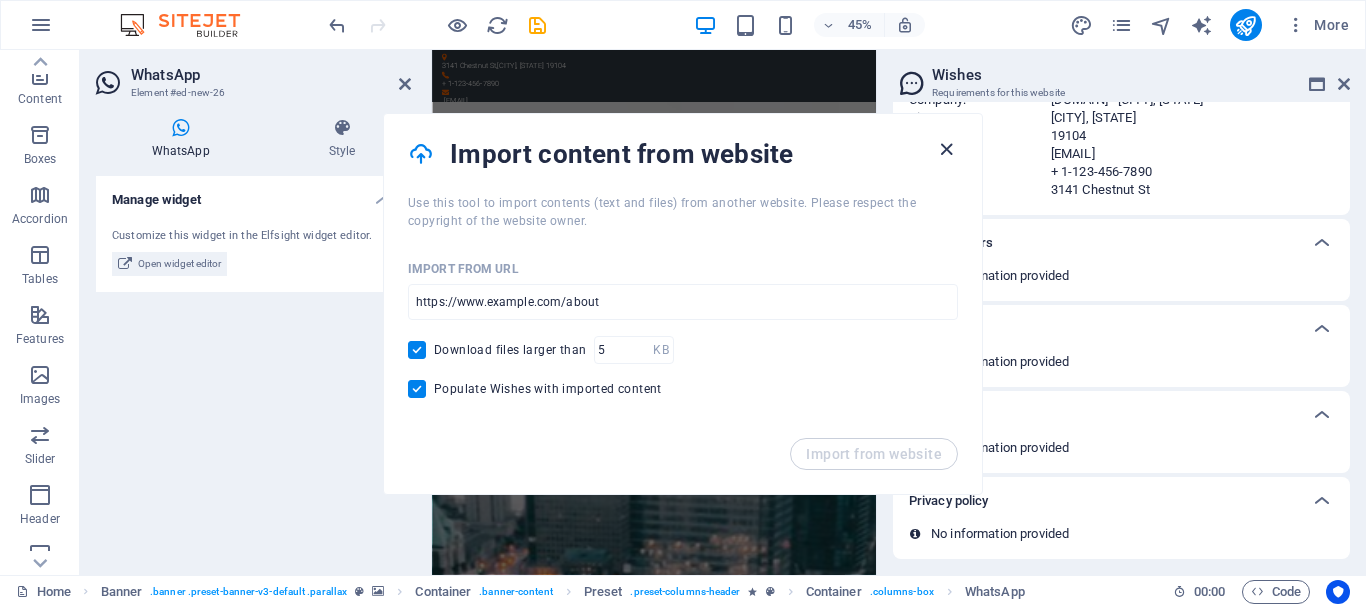 click at bounding box center (946, 149) 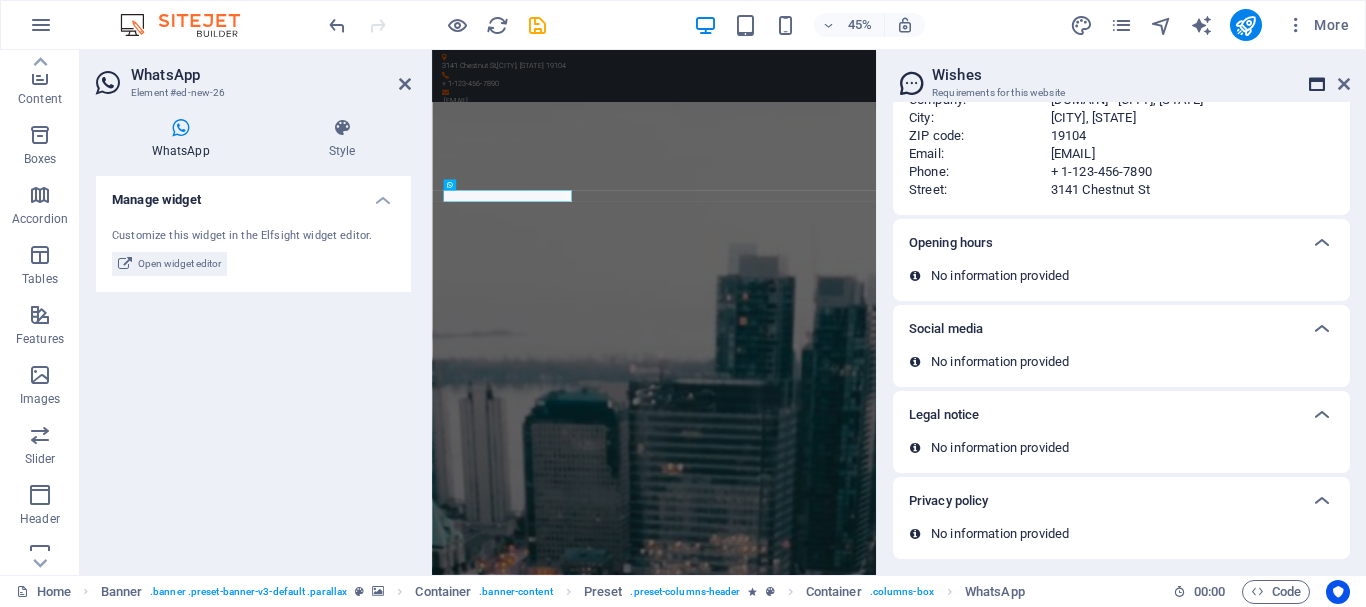 click at bounding box center (1317, 84) 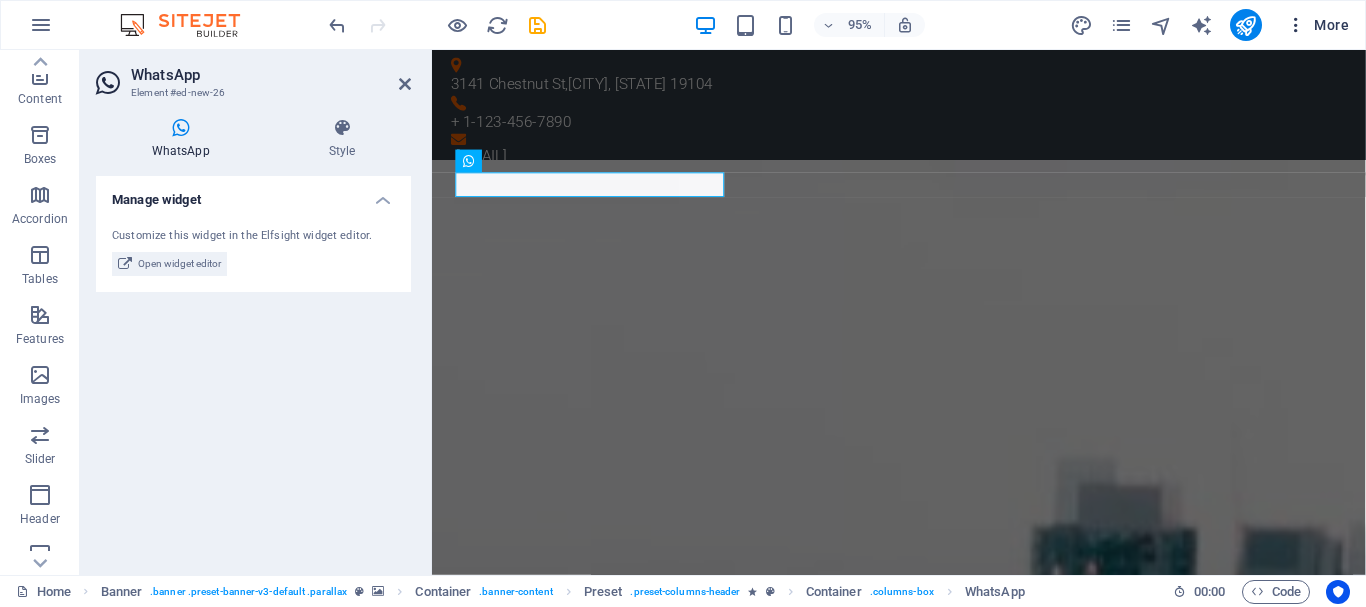 click on "More" at bounding box center [1317, 25] 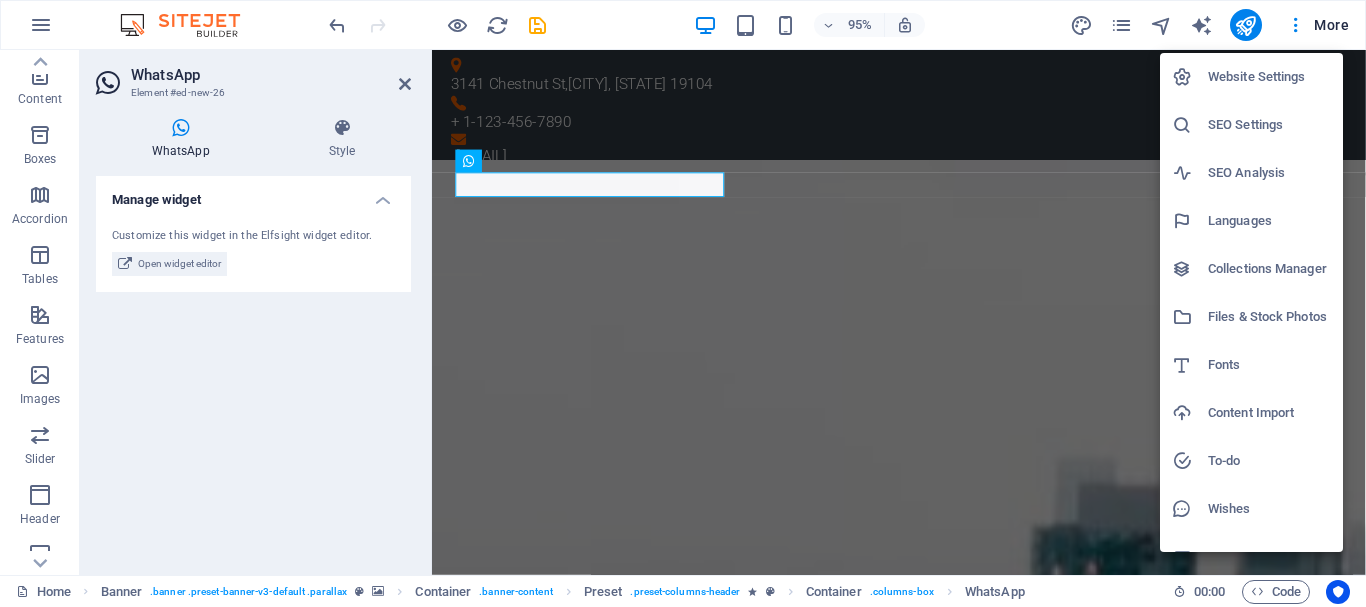 click on "Collections Manager" at bounding box center (1269, 269) 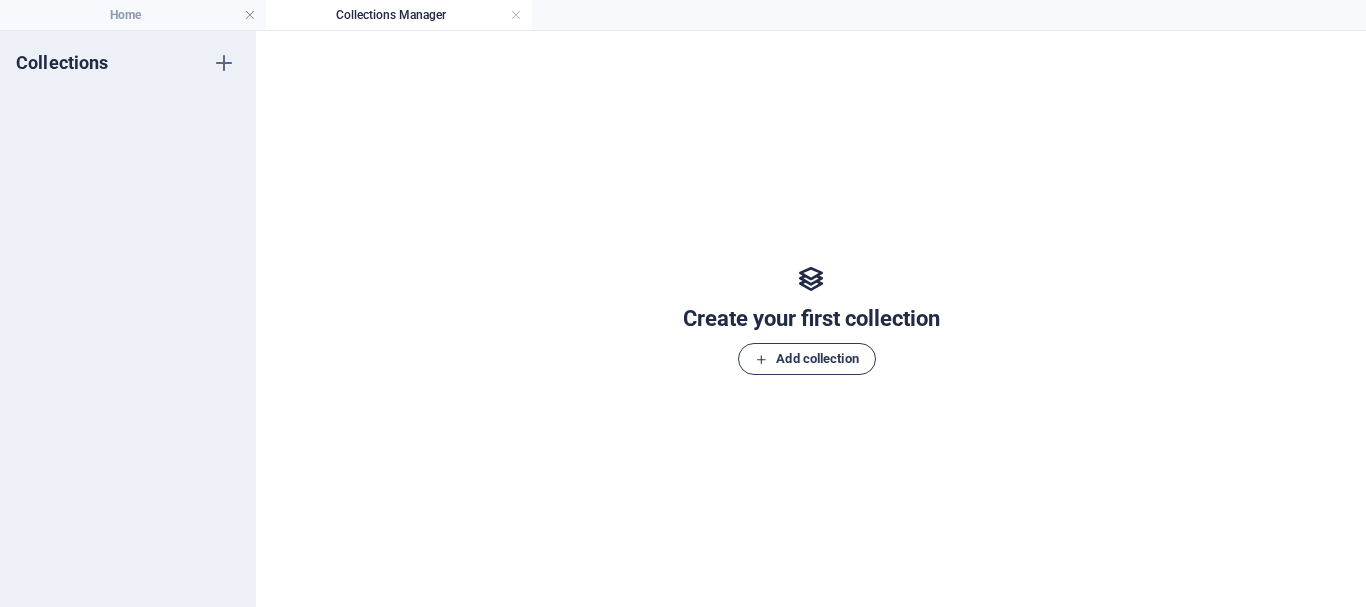 click on "Add collection" at bounding box center [806, 359] 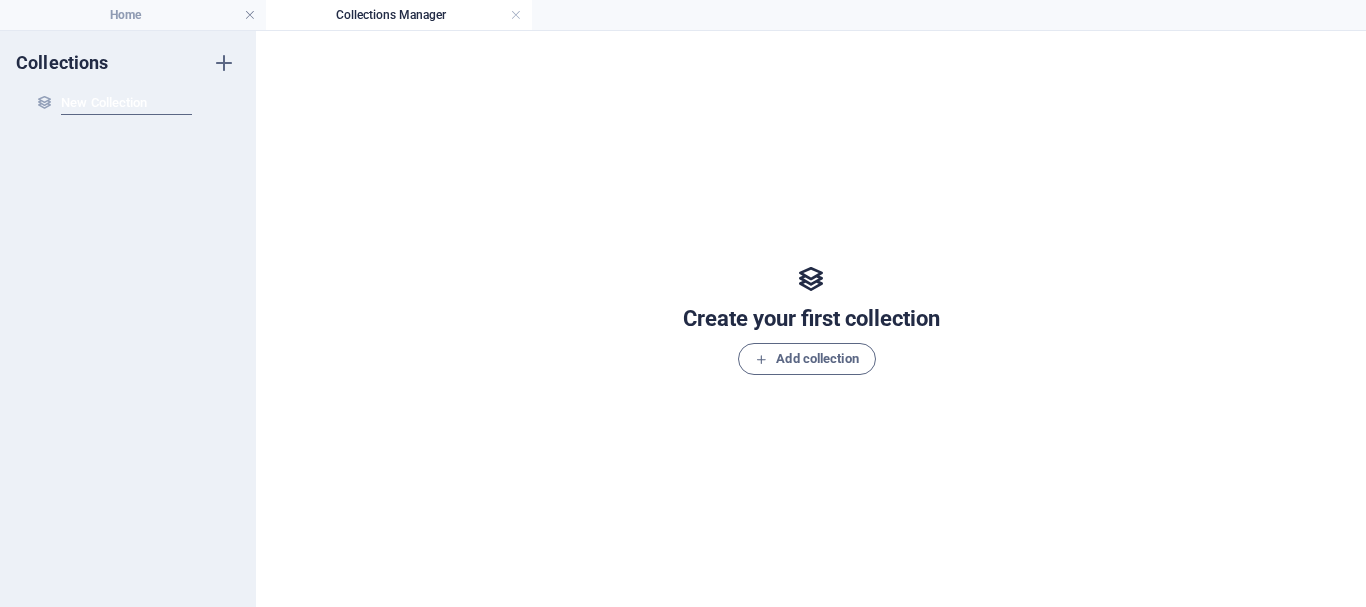 click on "Collections New Collection New Collection" at bounding box center (128, 319) 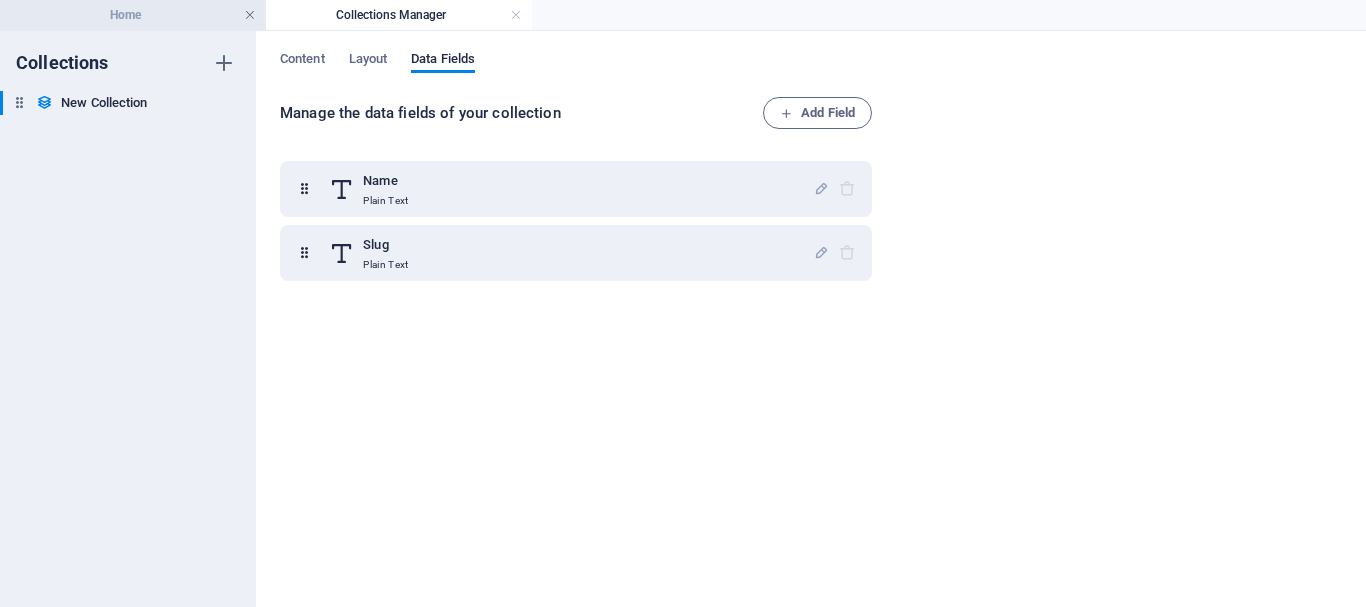 click at bounding box center (250, 15) 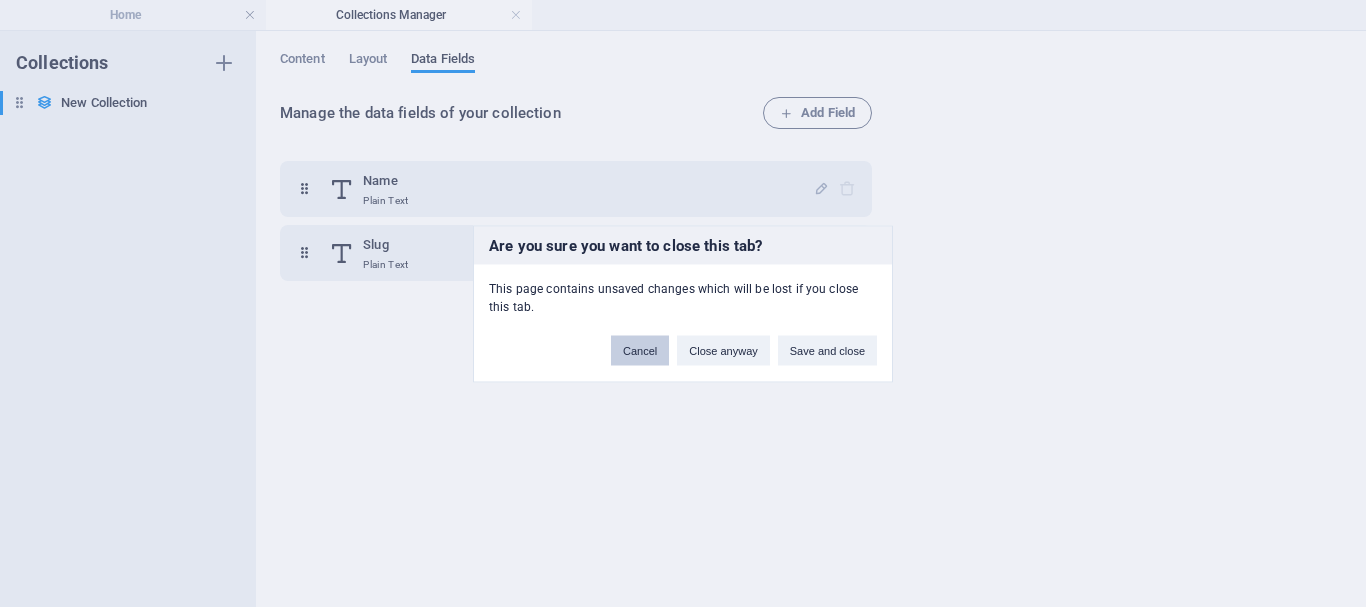 click on "Cancel" at bounding box center [640, 350] 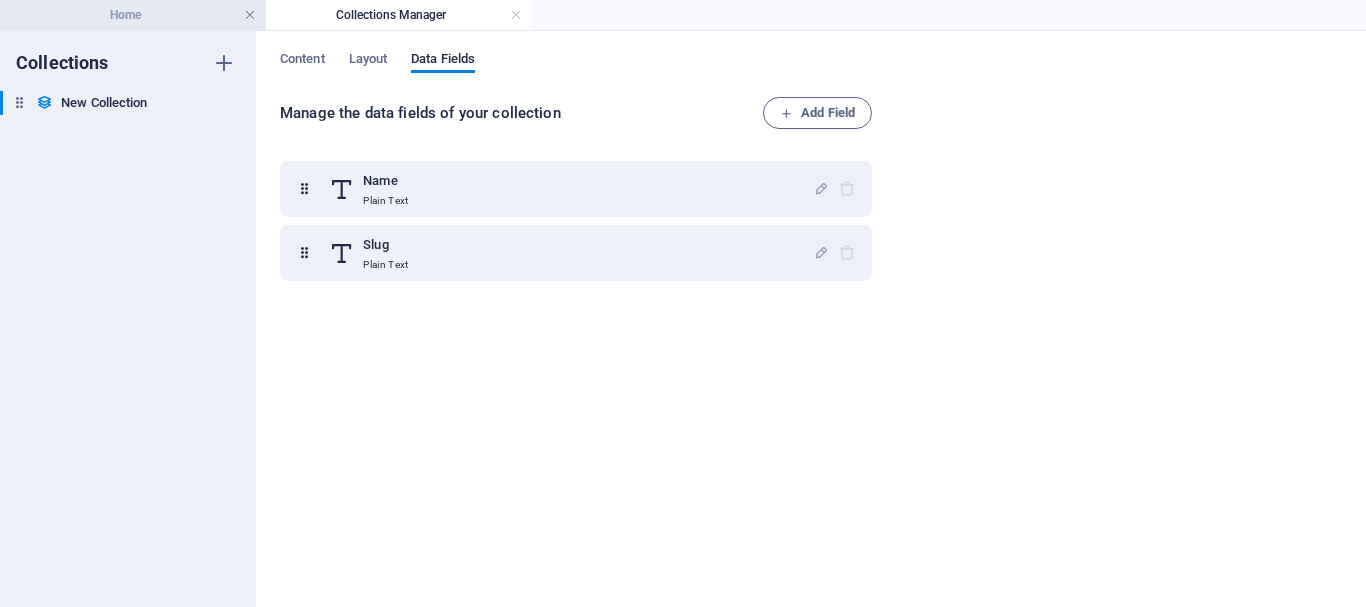 click at bounding box center (250, 15) 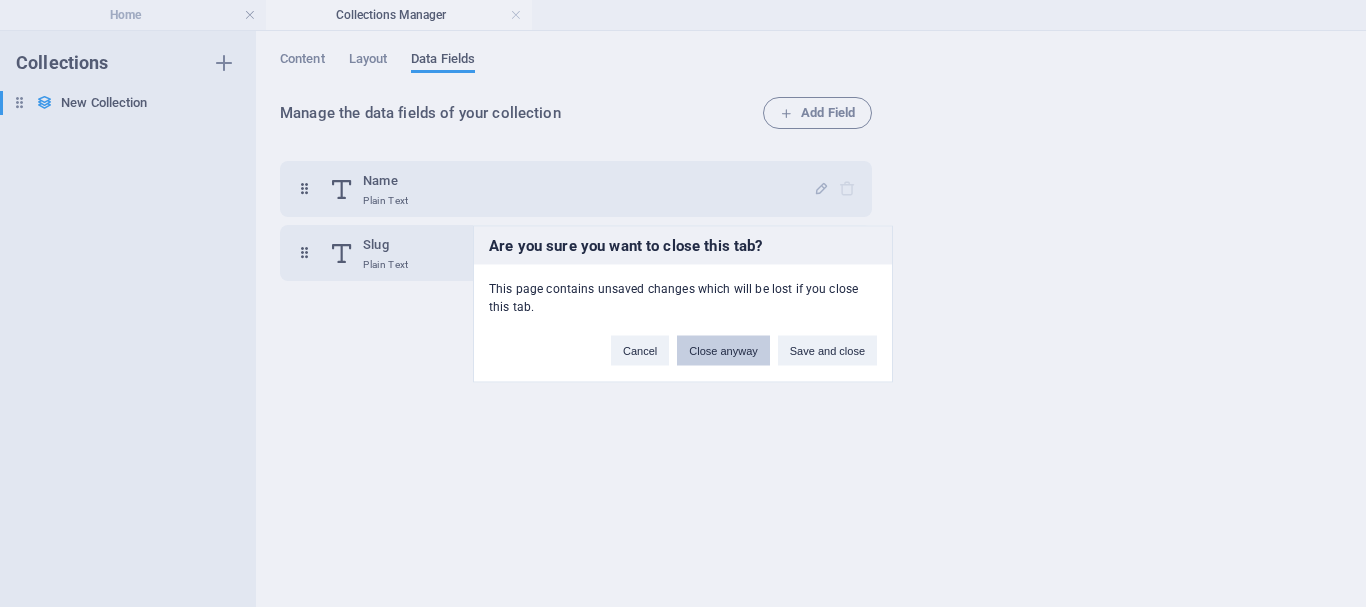 click on "Close anyway" at bounding box center [723, 350] 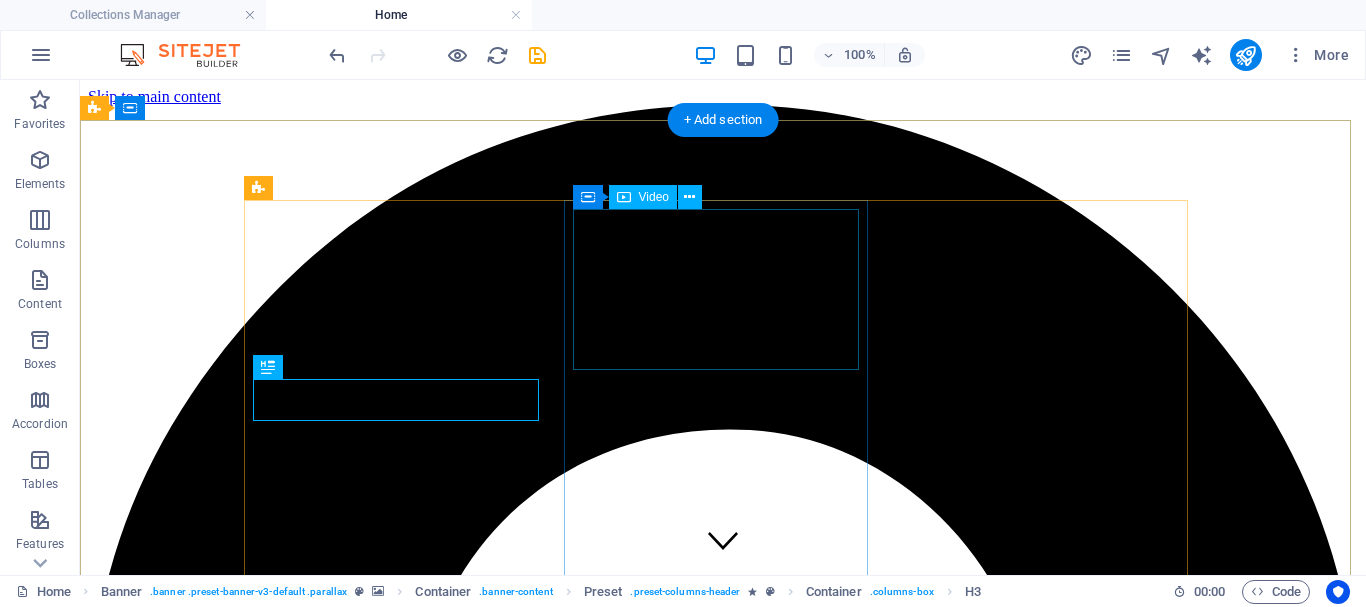 scroll, scrollTop: 0, scrollLeft: 0, axis: both 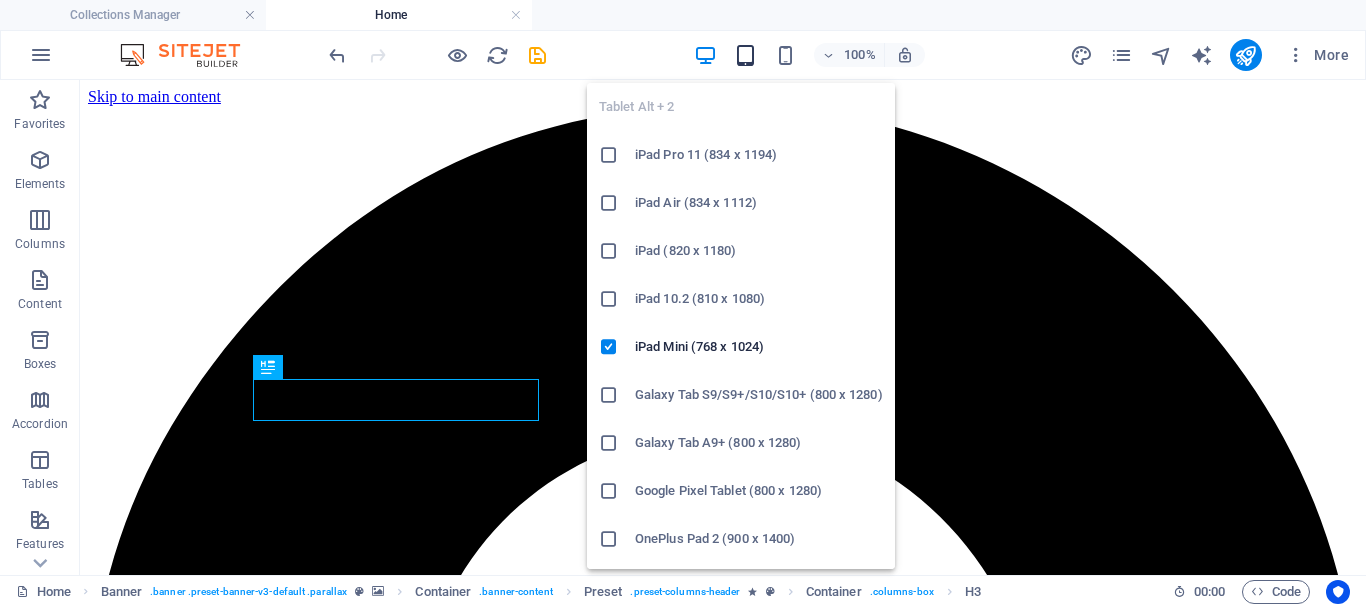 click at bounding box center (745, 55) 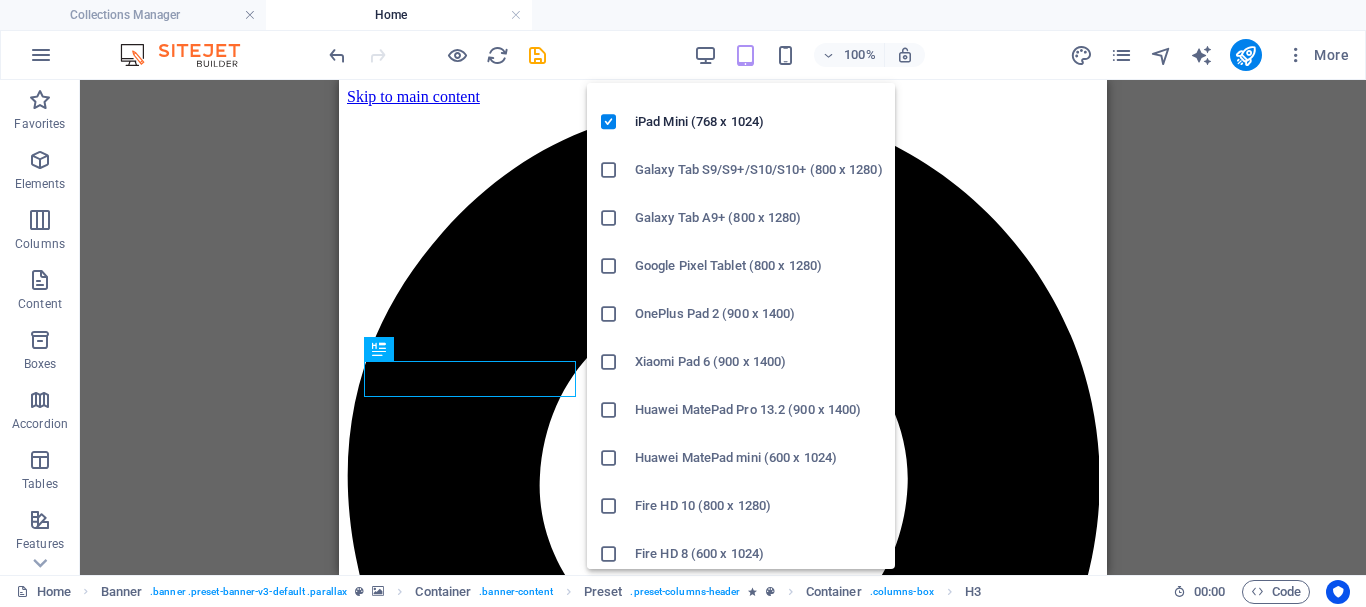 scroll, scrollTop: 234, scrollLeft: 0, axis: vertical 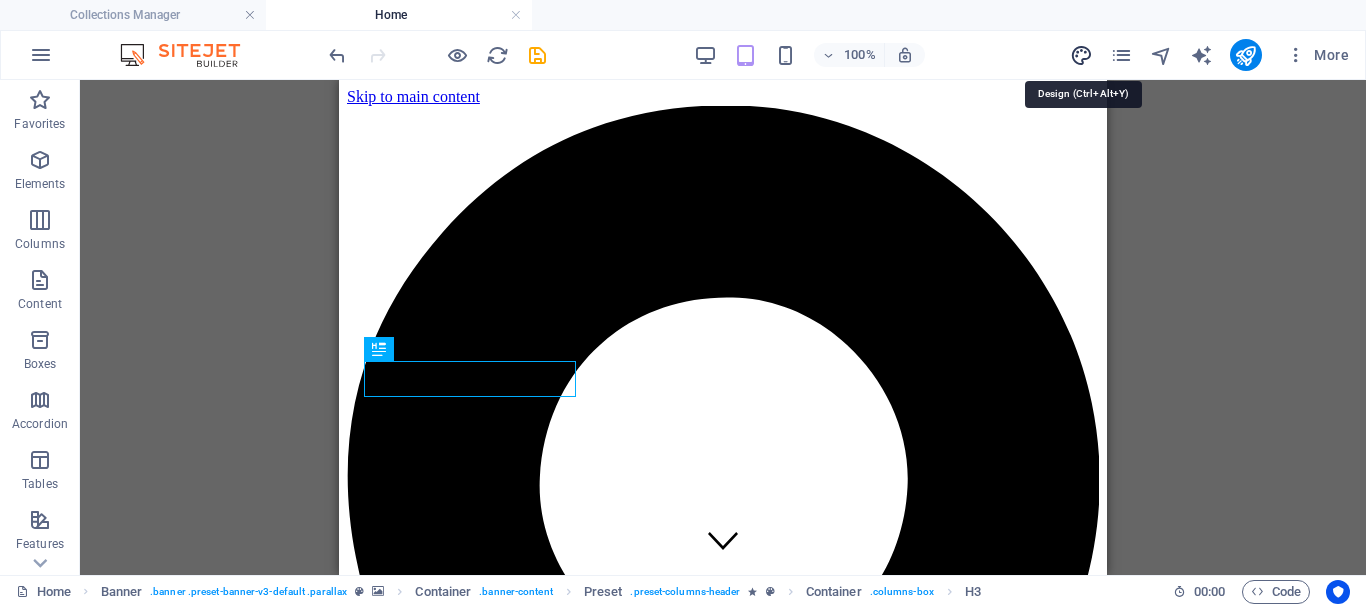 click at bounding box center [1081, 55] 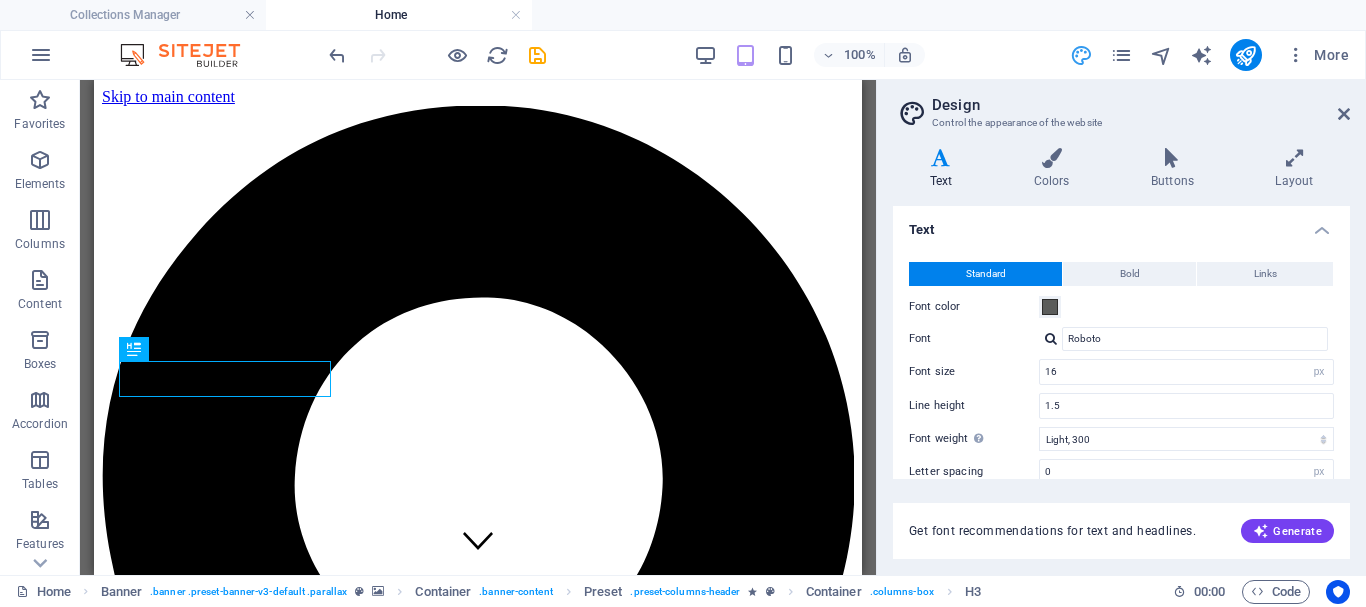 click on "Design" at bounding box center [1141, 105] 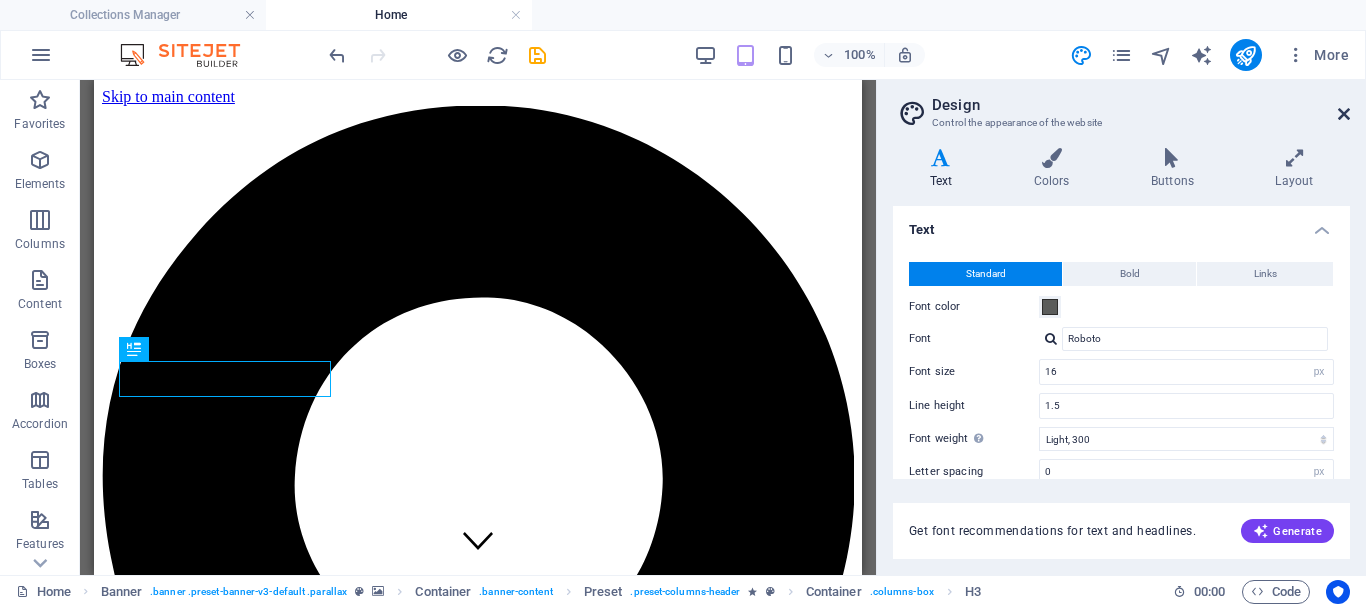 click at bounding box center [1344, 114] 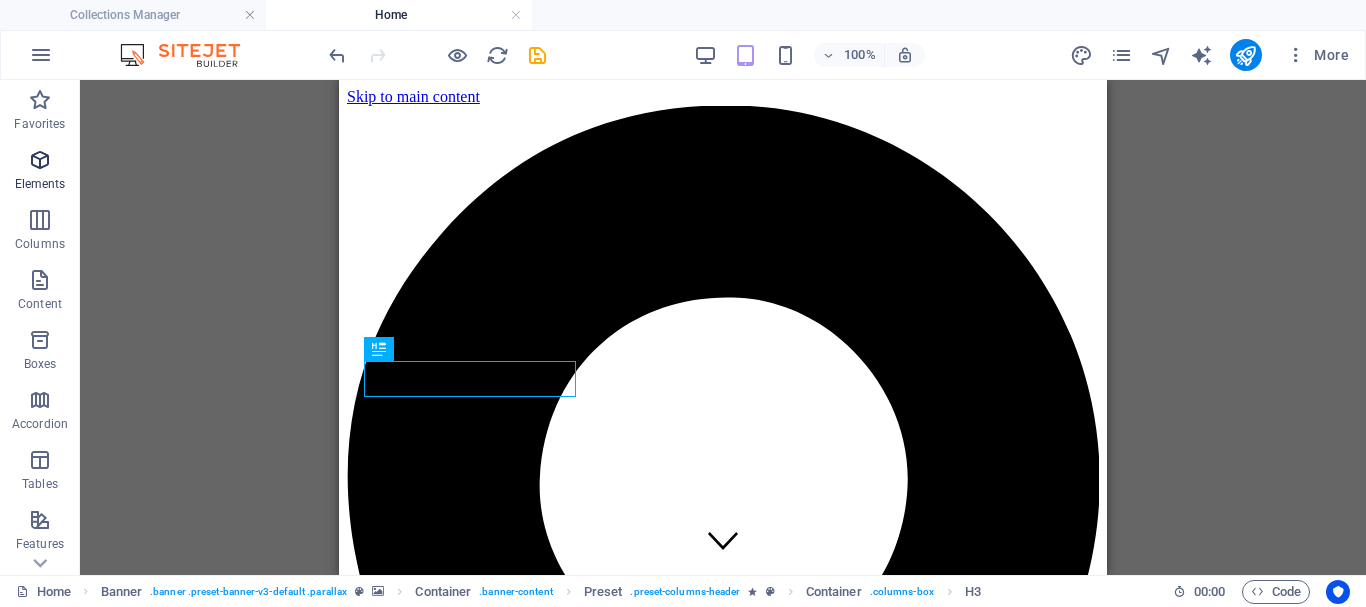 click at bounding box center [40, 160] 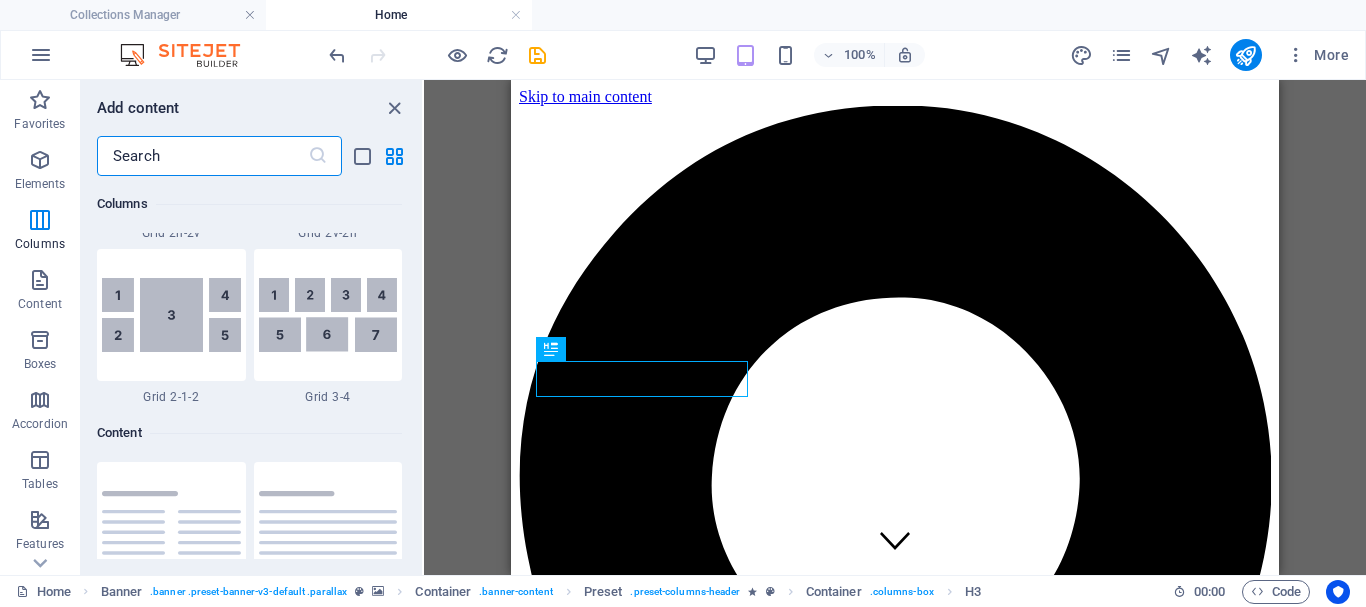 scroll, scrollTop: 3413, scrollLeft: 0, axis: vertical 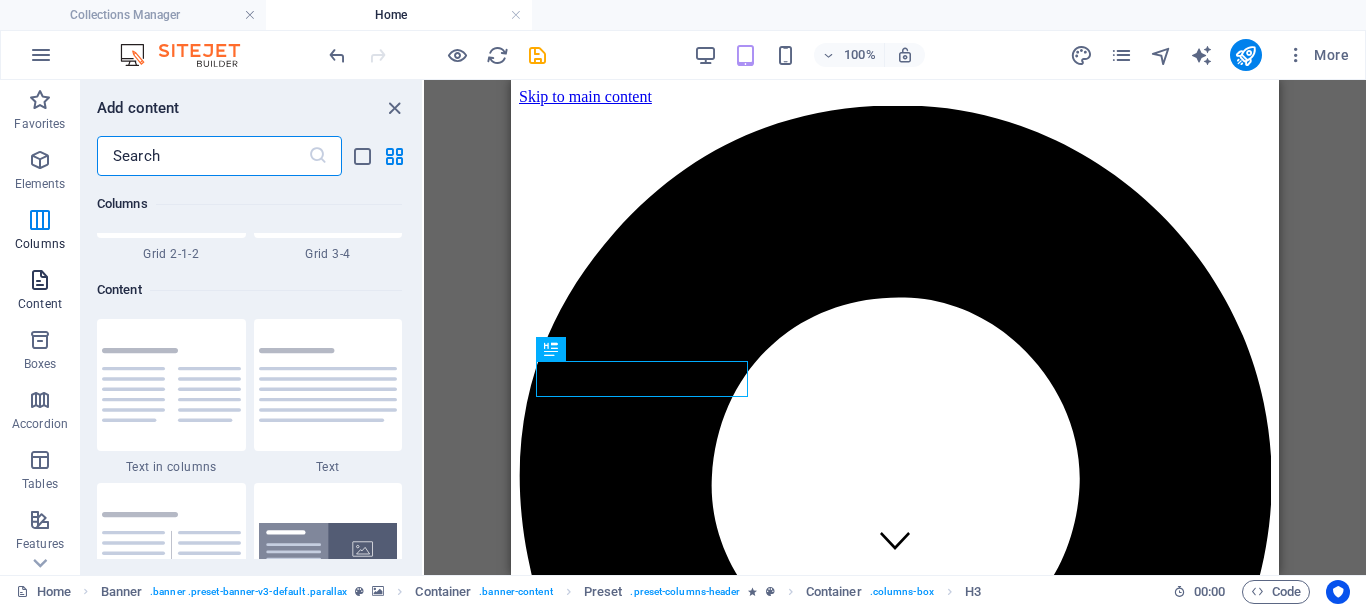 click on "Content" at bounding box center (40, 292) 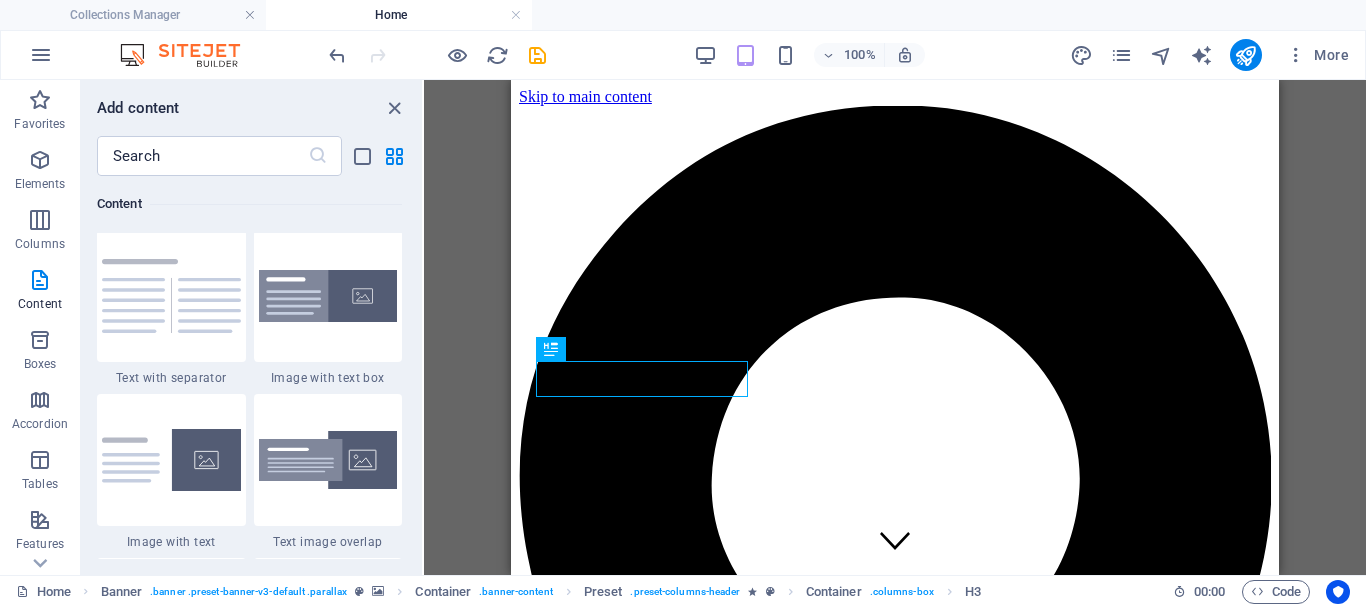 scroll, scrollTop: 3799, scrollLeft: 0, axis: vertical 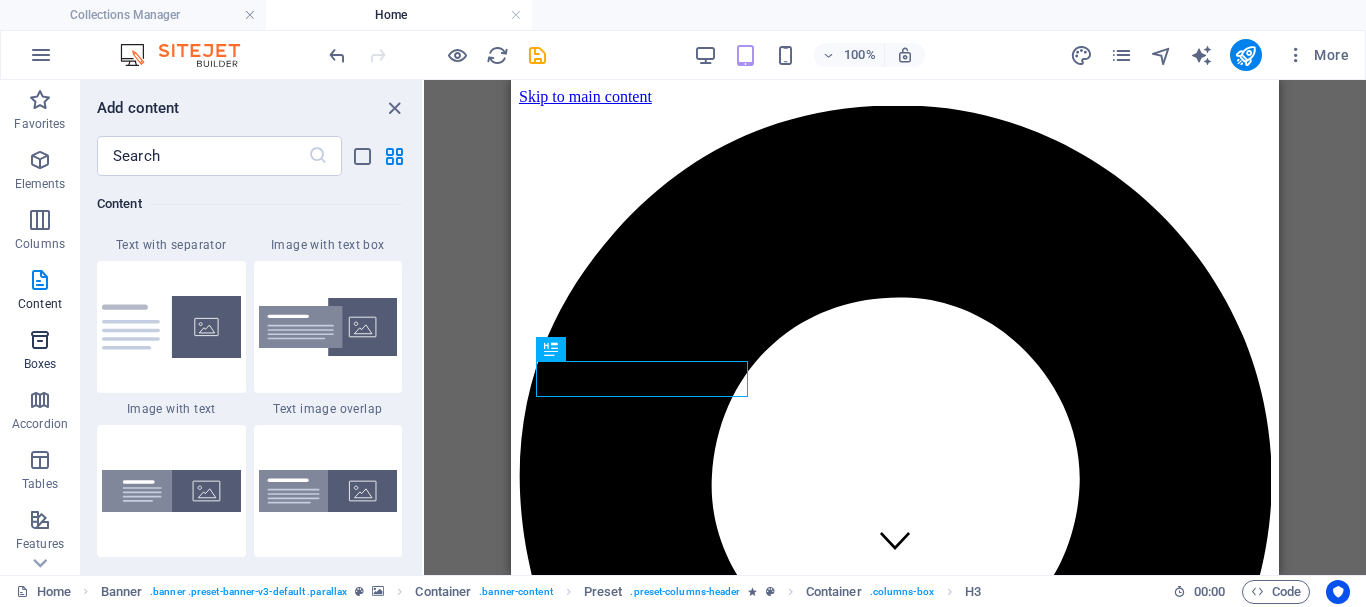 click on "Boxes" at bounding box center (40, 364) 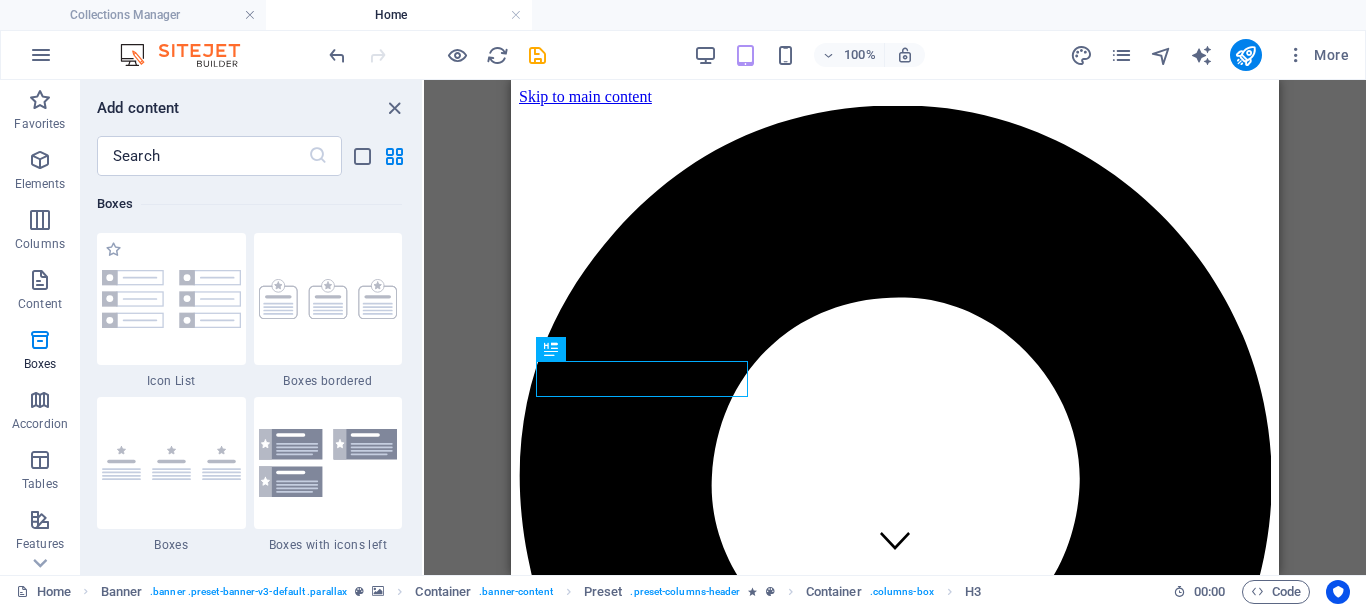 scroll, scrollTop: 5916, scrollLeft: 0, axis: vertical 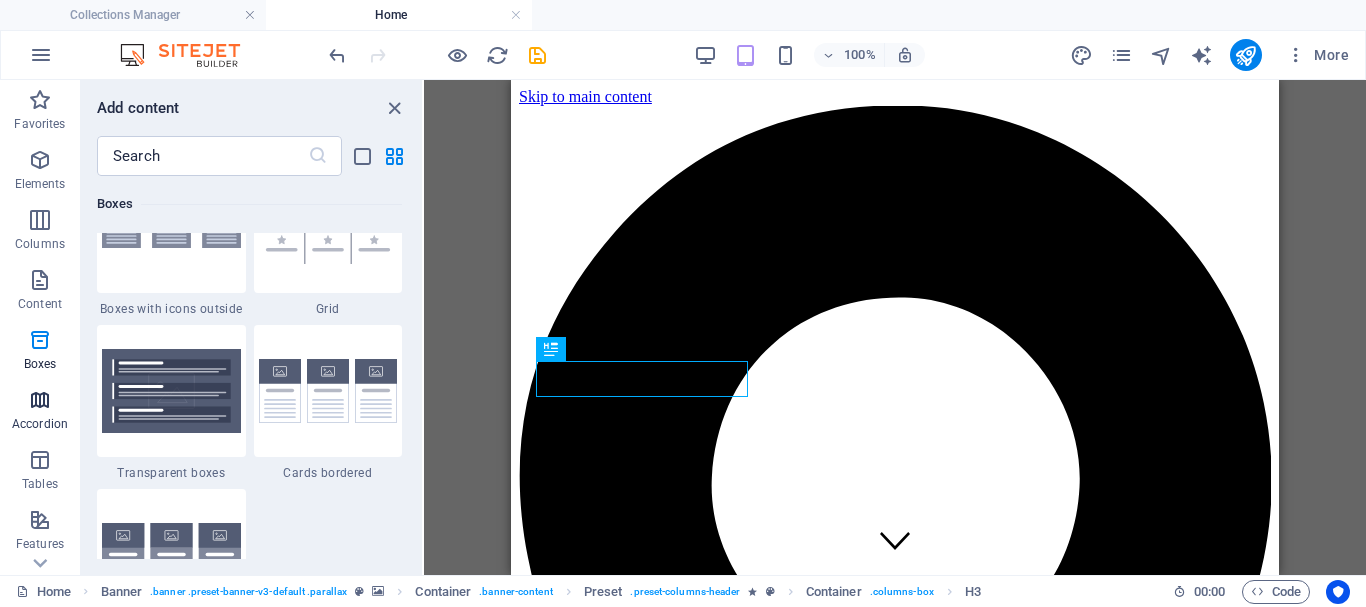 click on "Accordion" at bounding box center (40, 412) 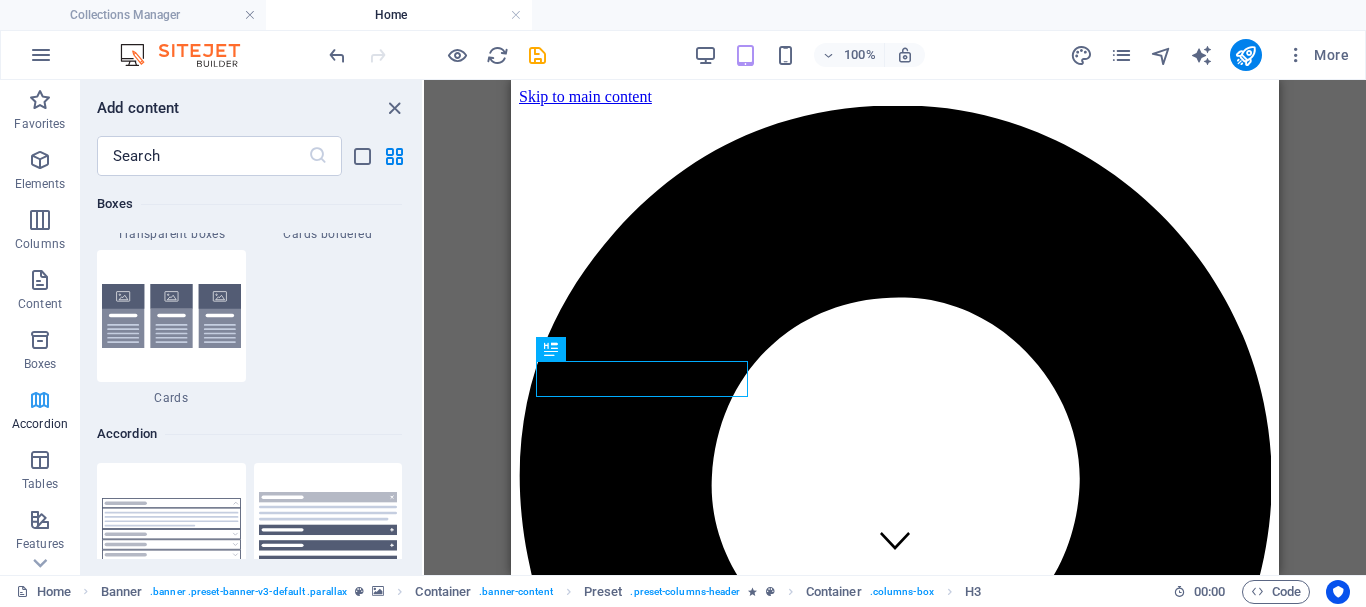 scroll, scrollTop: 6385, scrollLeft: 0, axis: vertical 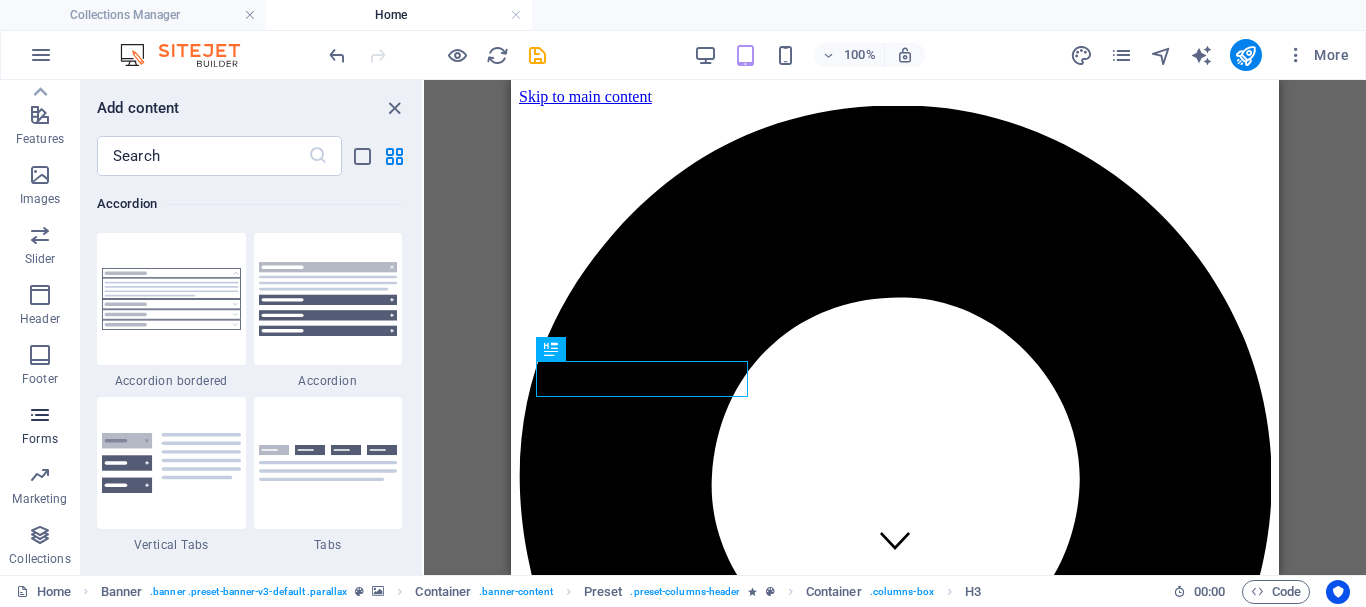 click on "Forms" at bounding box center (40, 427) 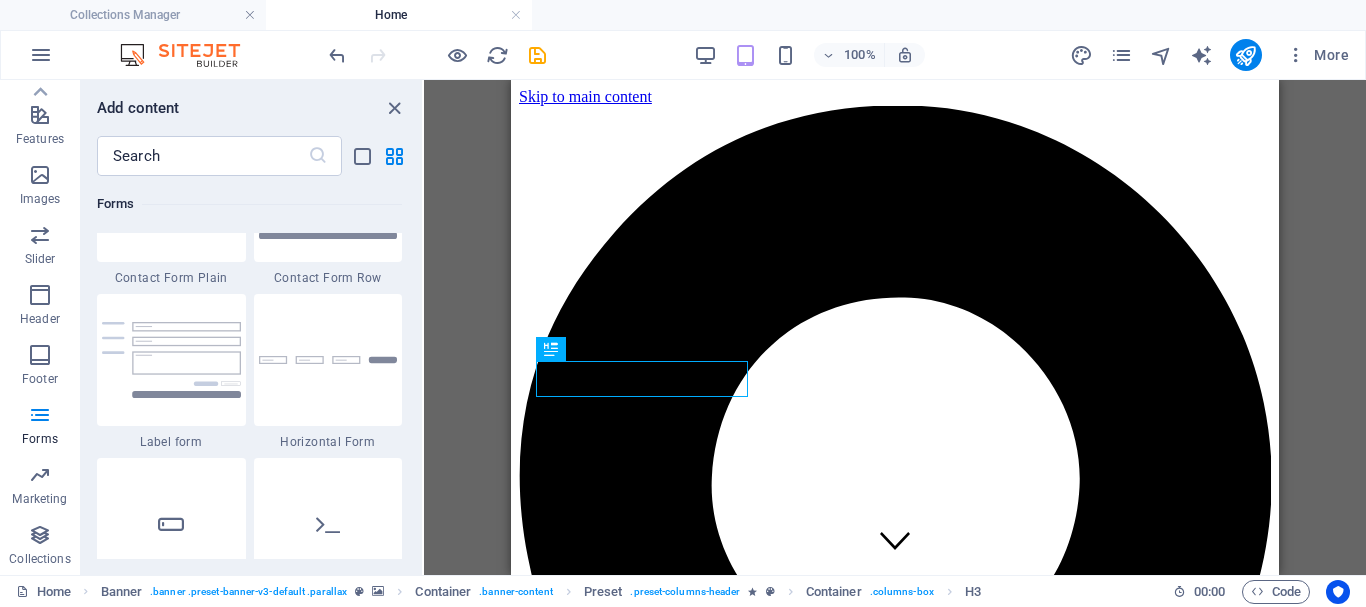 scroll, scrollTop: 14900, scrollLeft: 0, axis: vertical 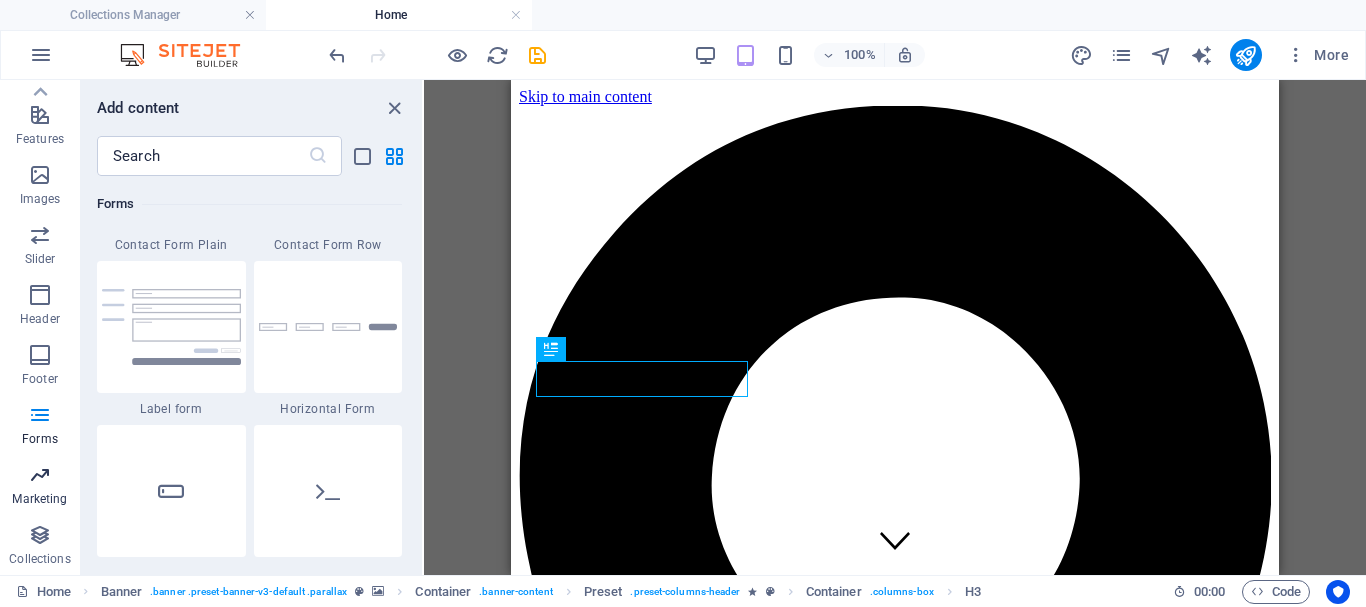 click on "Marketing" at bounding box center (40, 487) 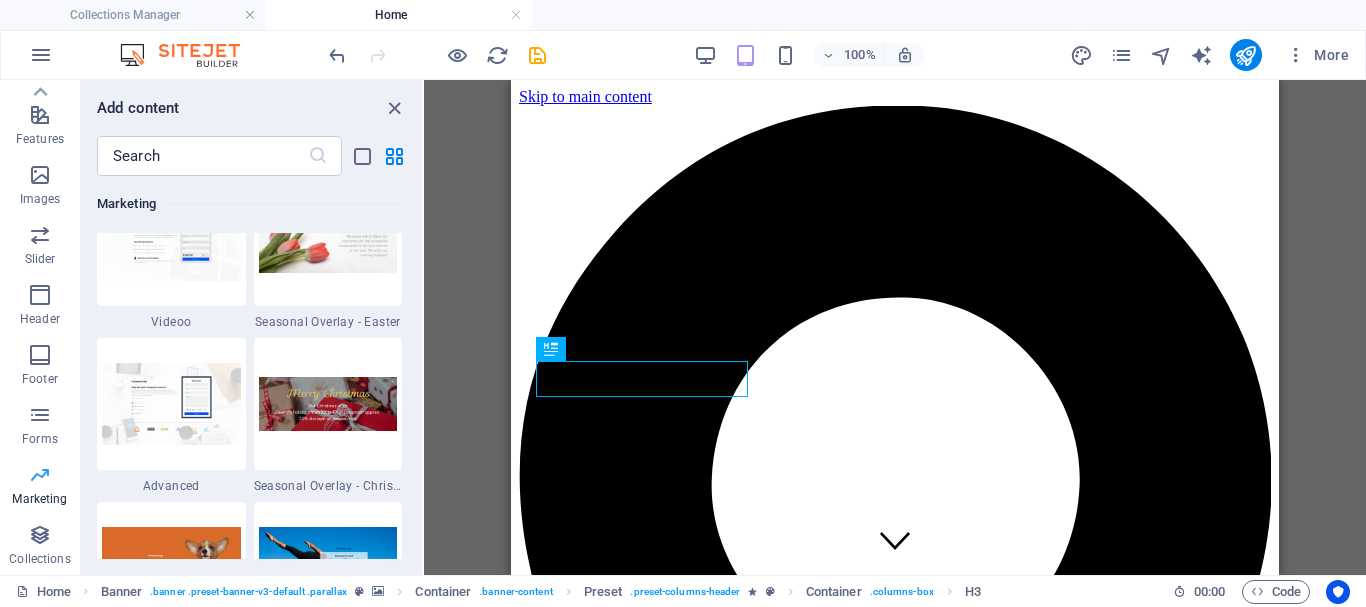 scroll, scrollTop: 16989, scrollLeft: 0, axis: vertical 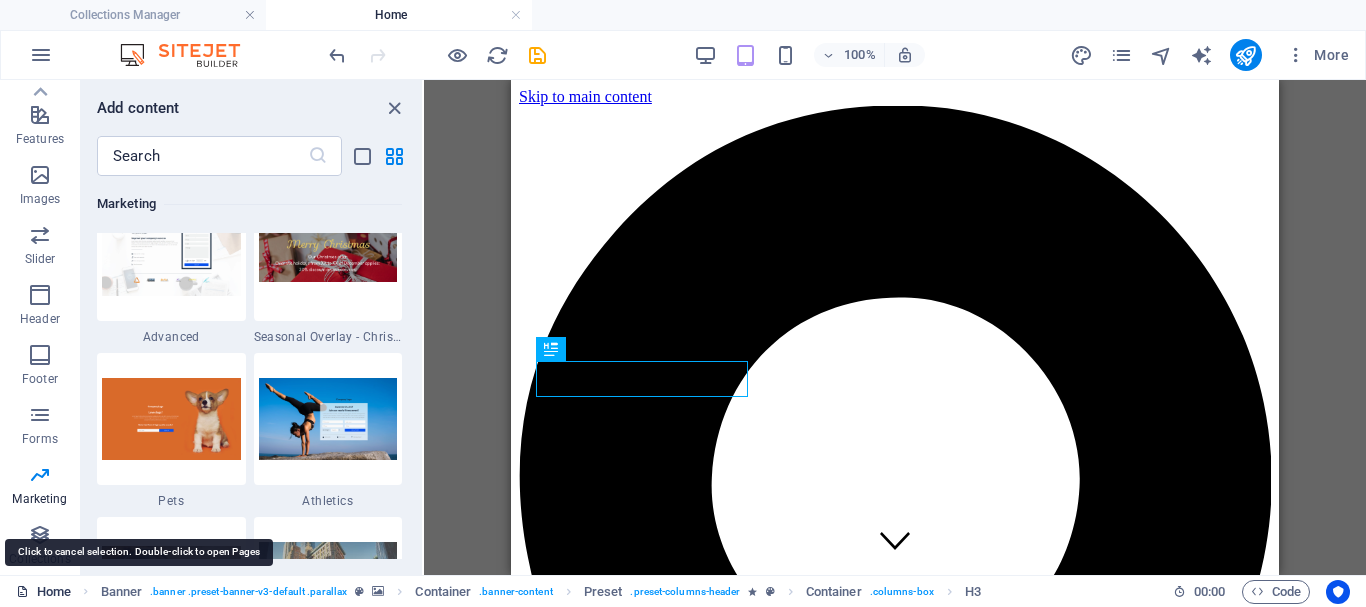 click on "Home" at bounding box center (43, 592) 